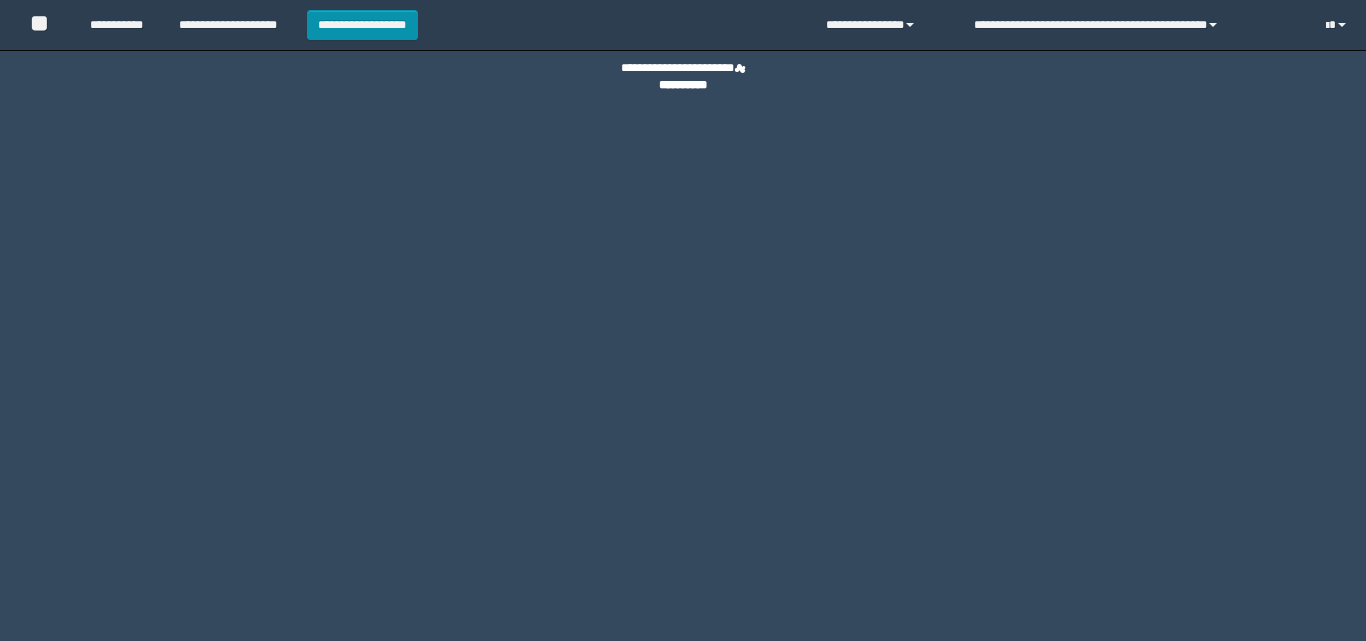 scroll, scrollTop: 0, scrollLeft: 0, axis: both 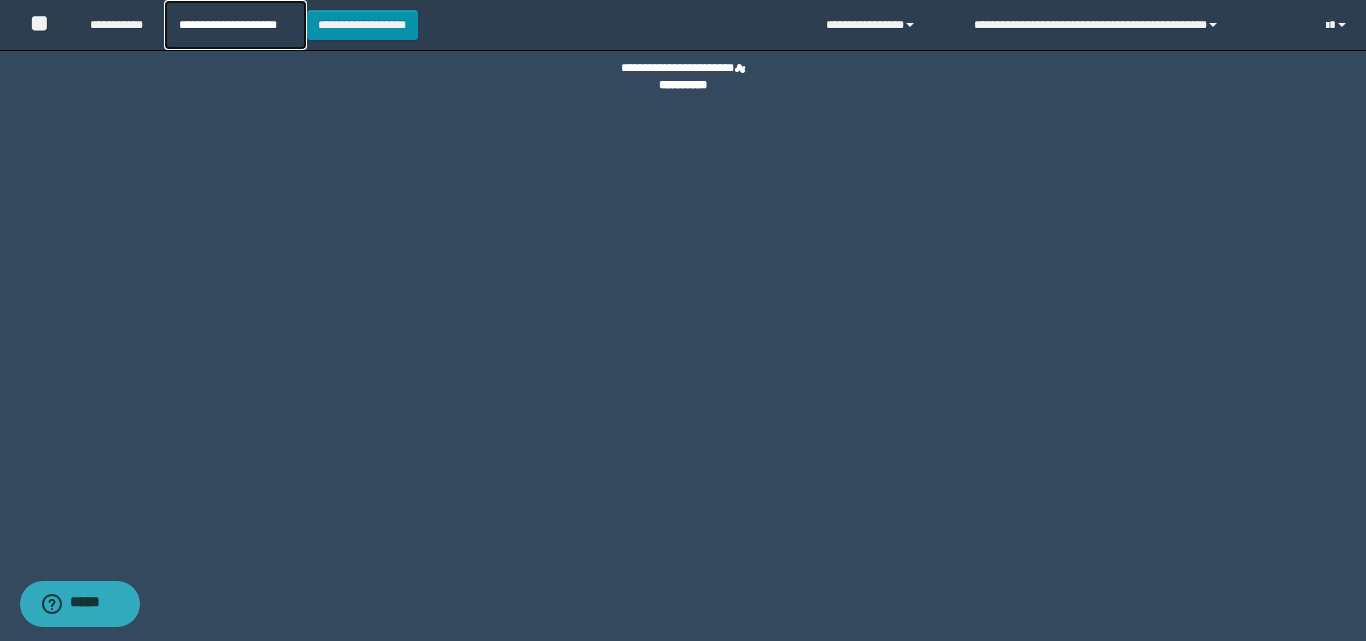 click on "**********" at bounding box center (235, 25) 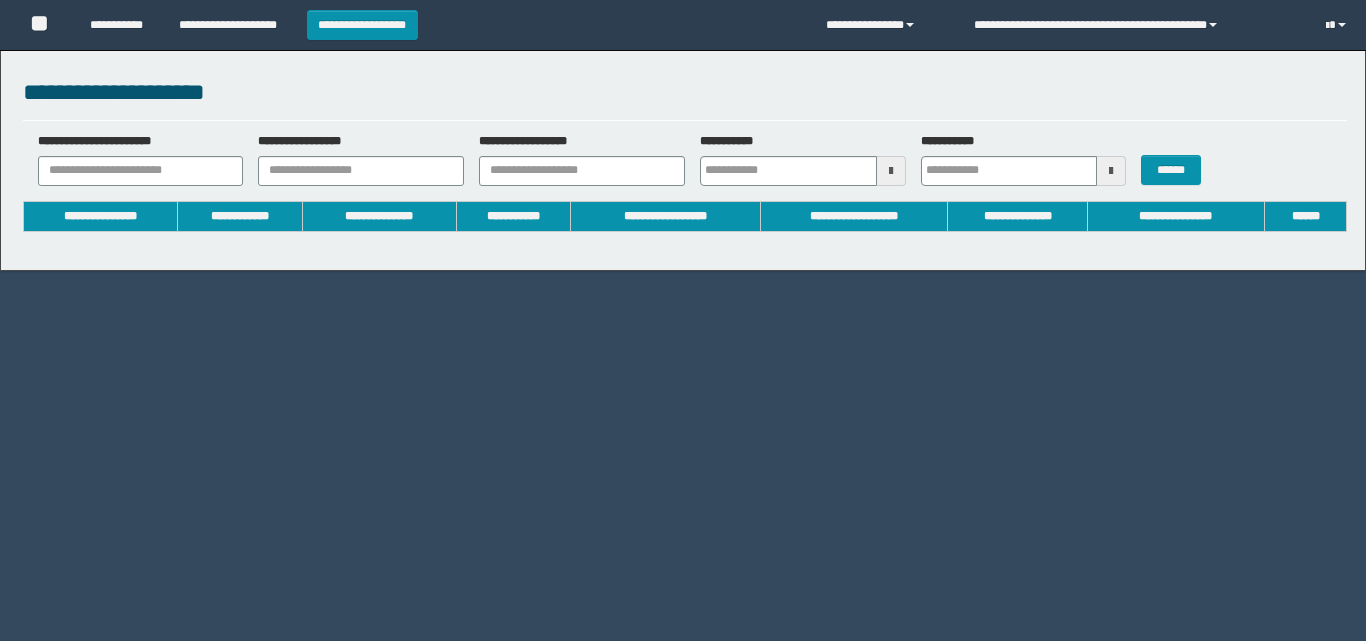 scroll, scrollTop: 0, scrollLeft: 0, axis: both 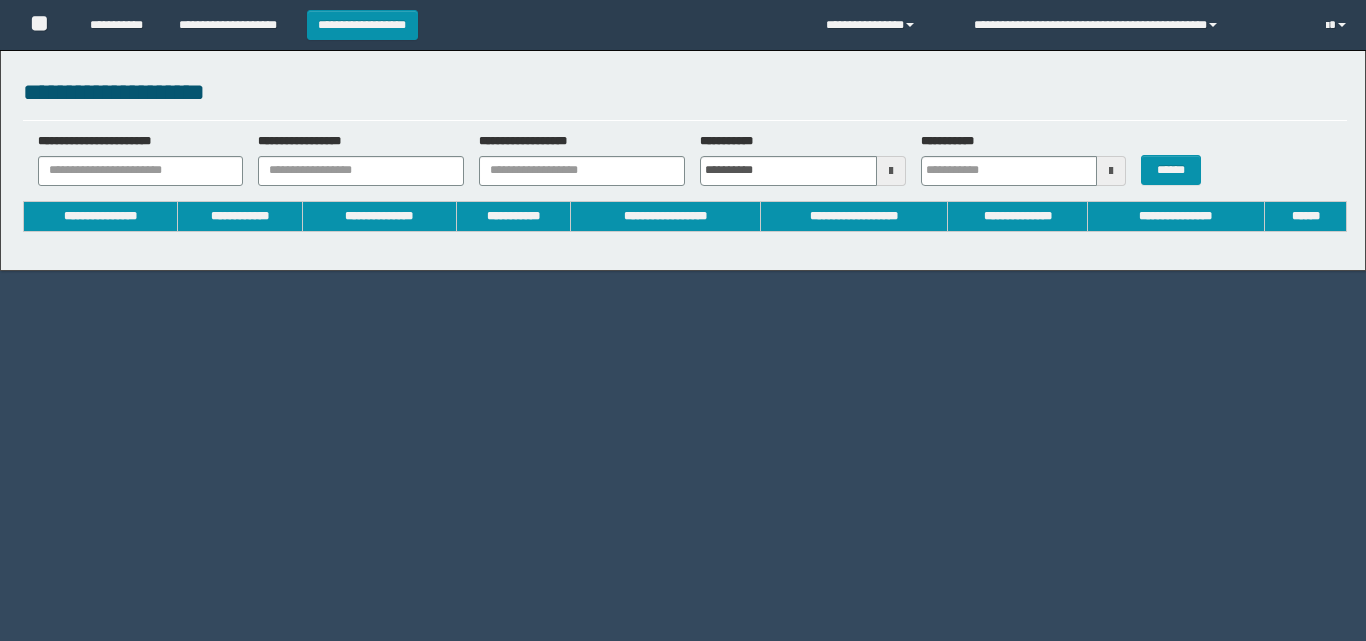 type on "**********" 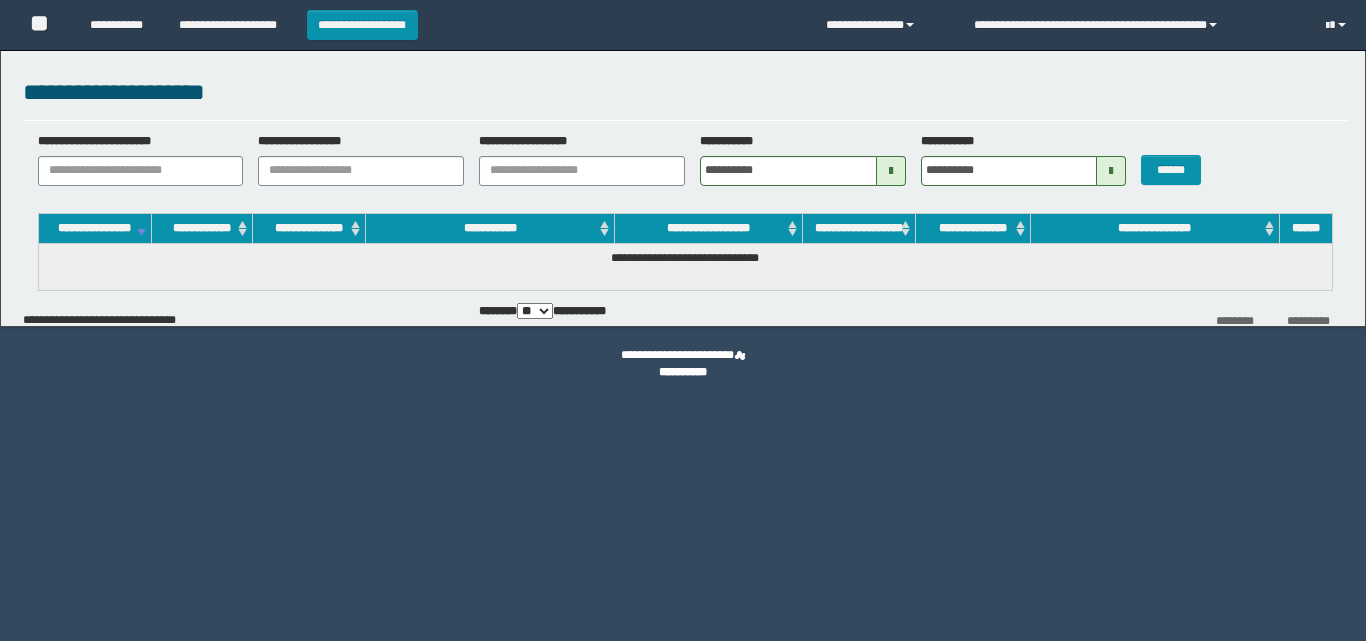 scroll, scrollTop: 0, scrollLeft: 0, axis: both 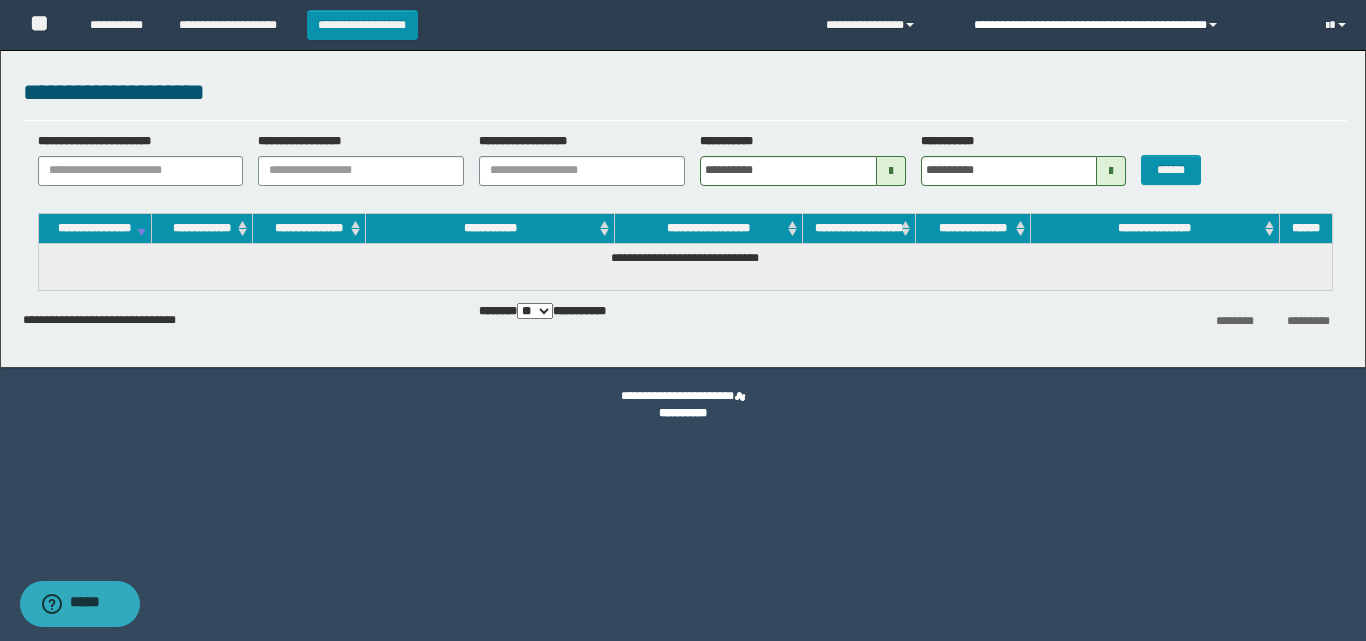 click on "**********" at bounding box center [1135, 25] 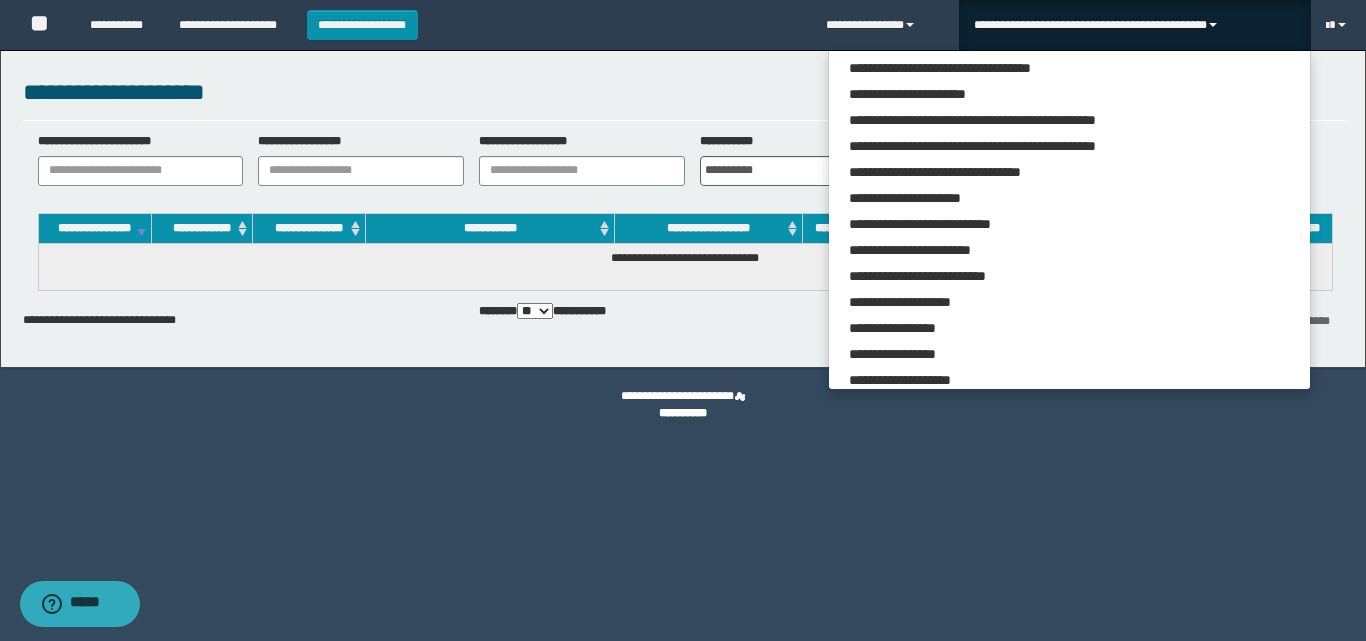 scroll, scrollTop: 400, scrollLeft: 0, axis: vertical 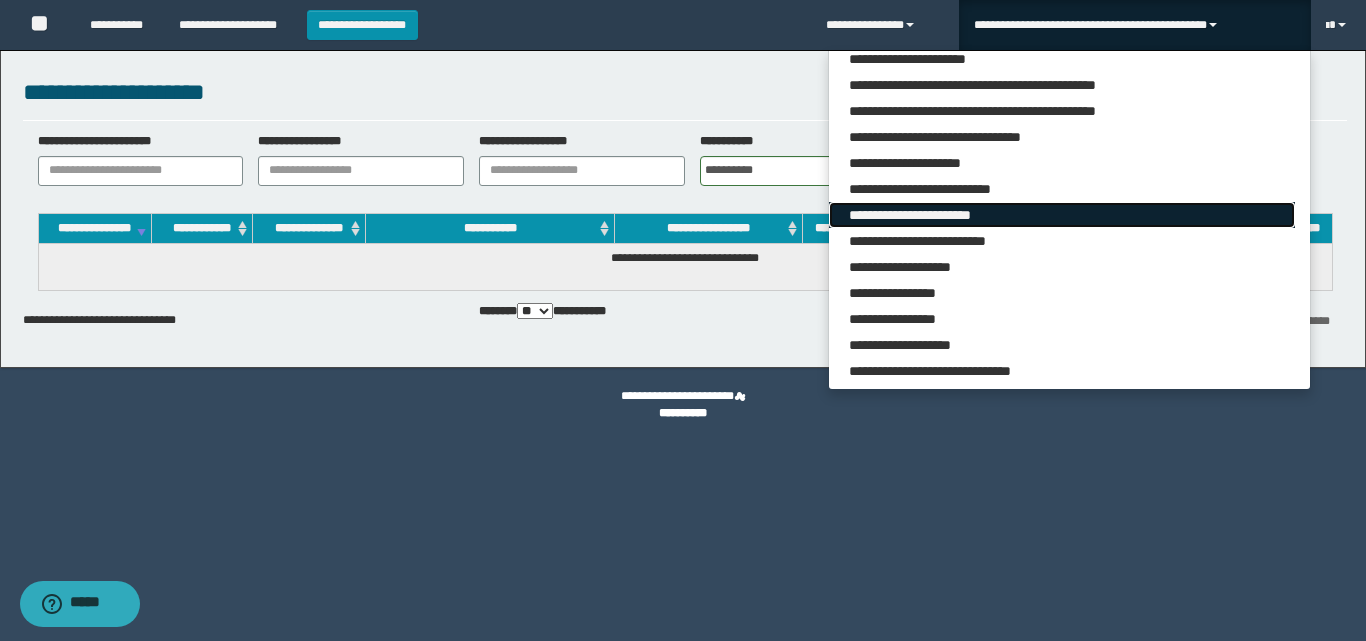 click on "**********" at bounding box center [1062, 215] 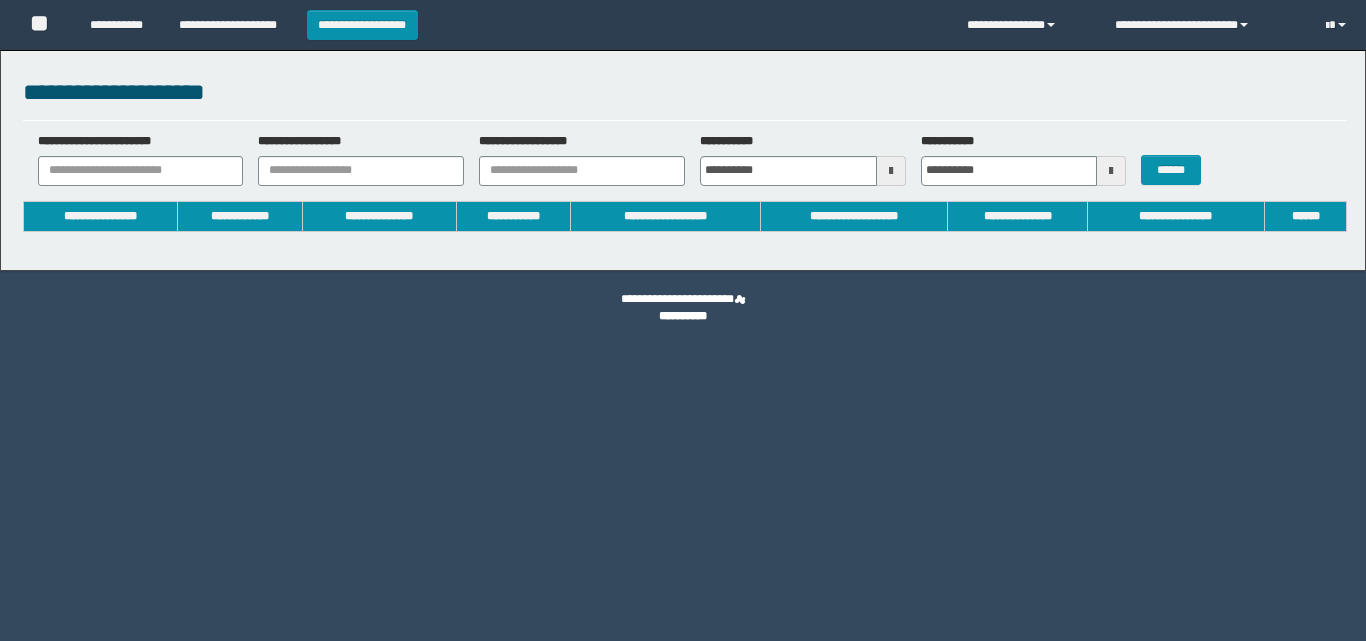 type on "**********" 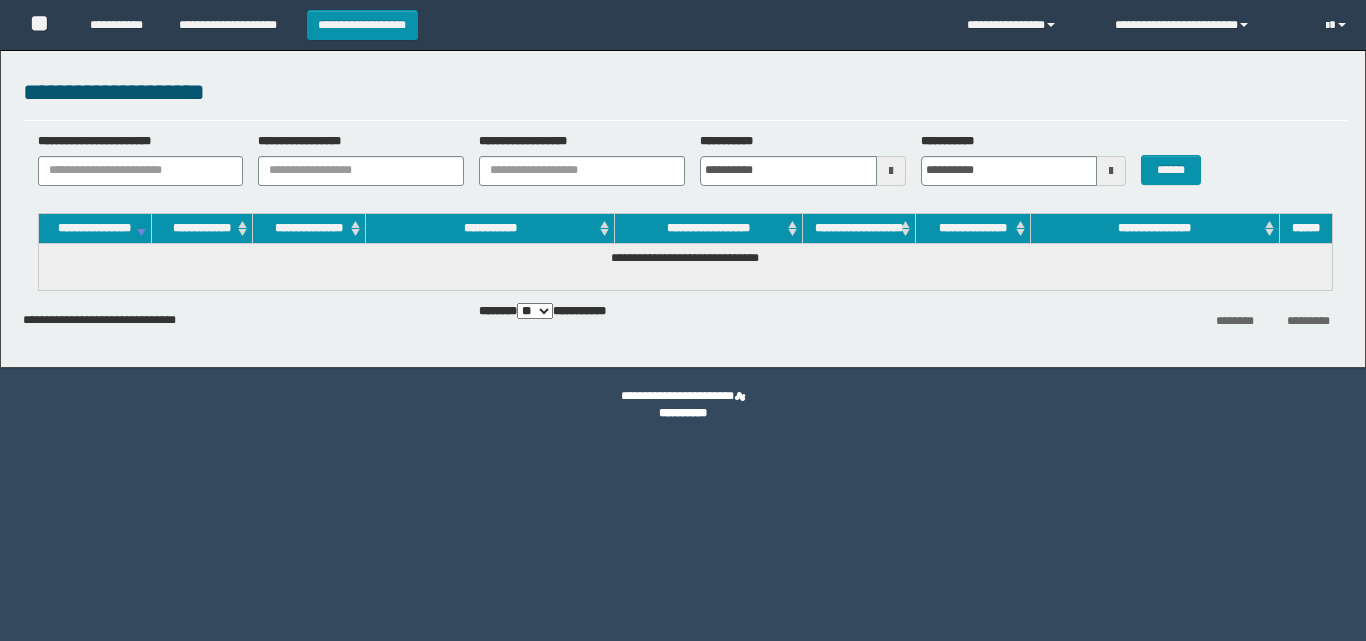 scroll, scrollTop: 0, scrollLeft: 0, axis: both 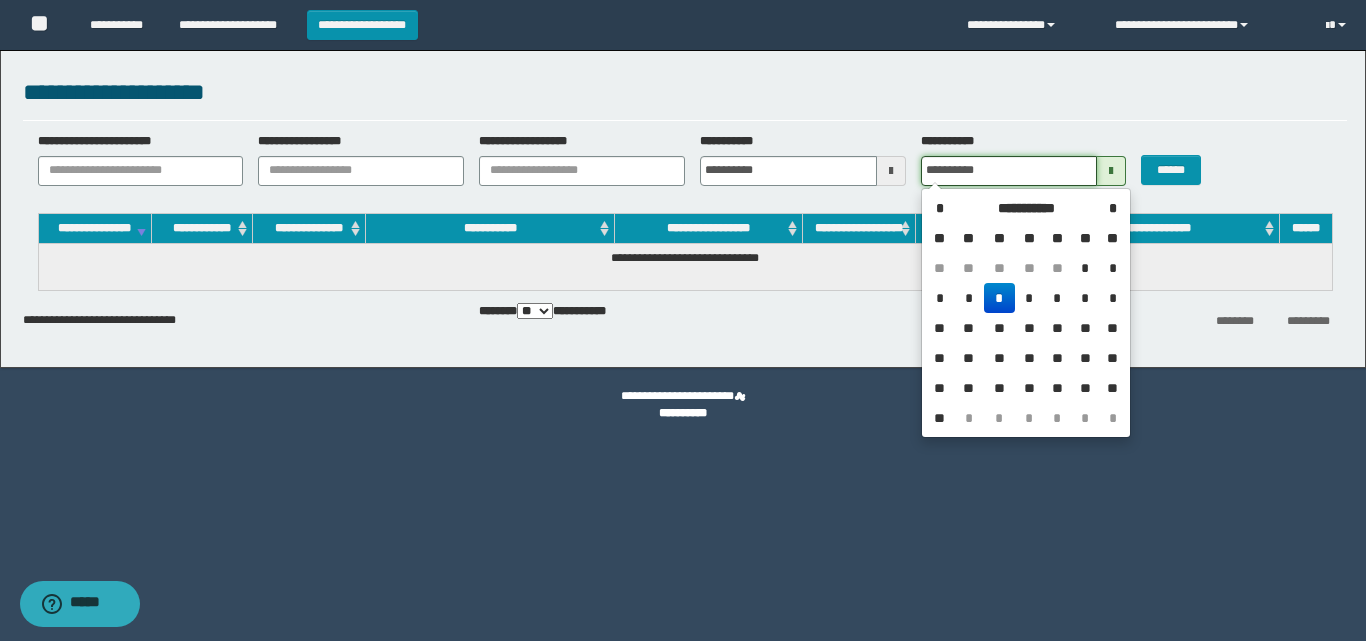 drag, startPoint x: 1006, startPoint y: 173, endPoint x: 901, endPoint y: 173, distance: 105 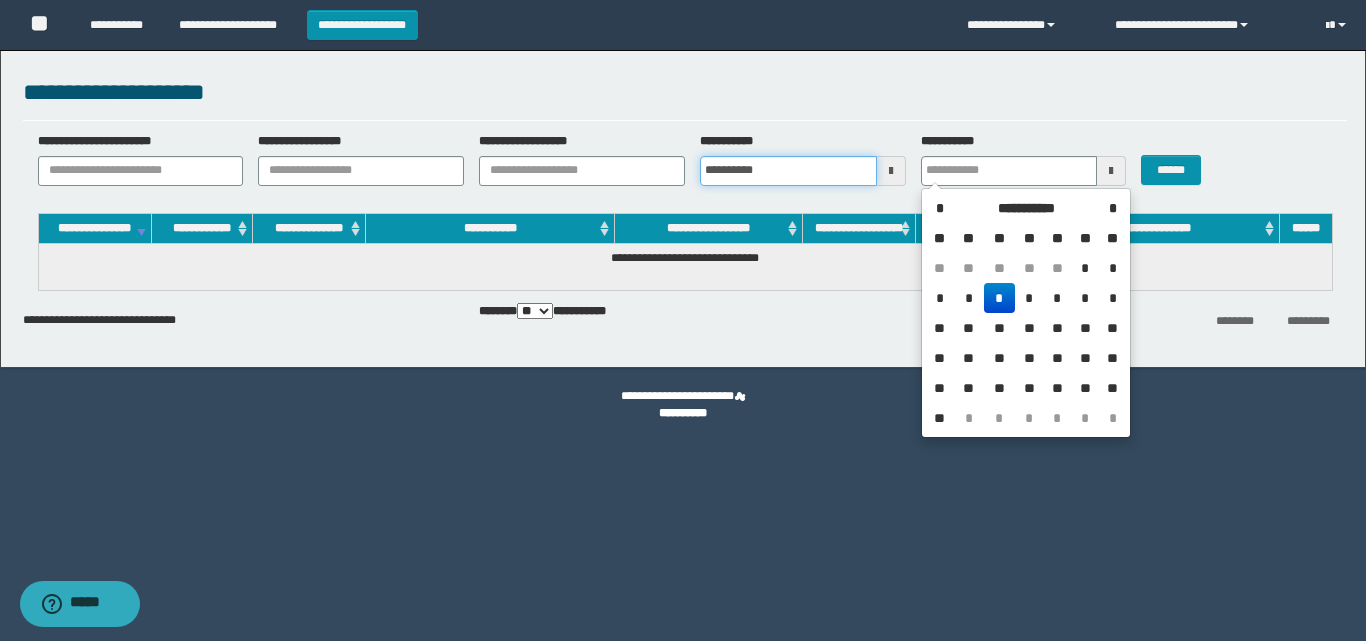 type 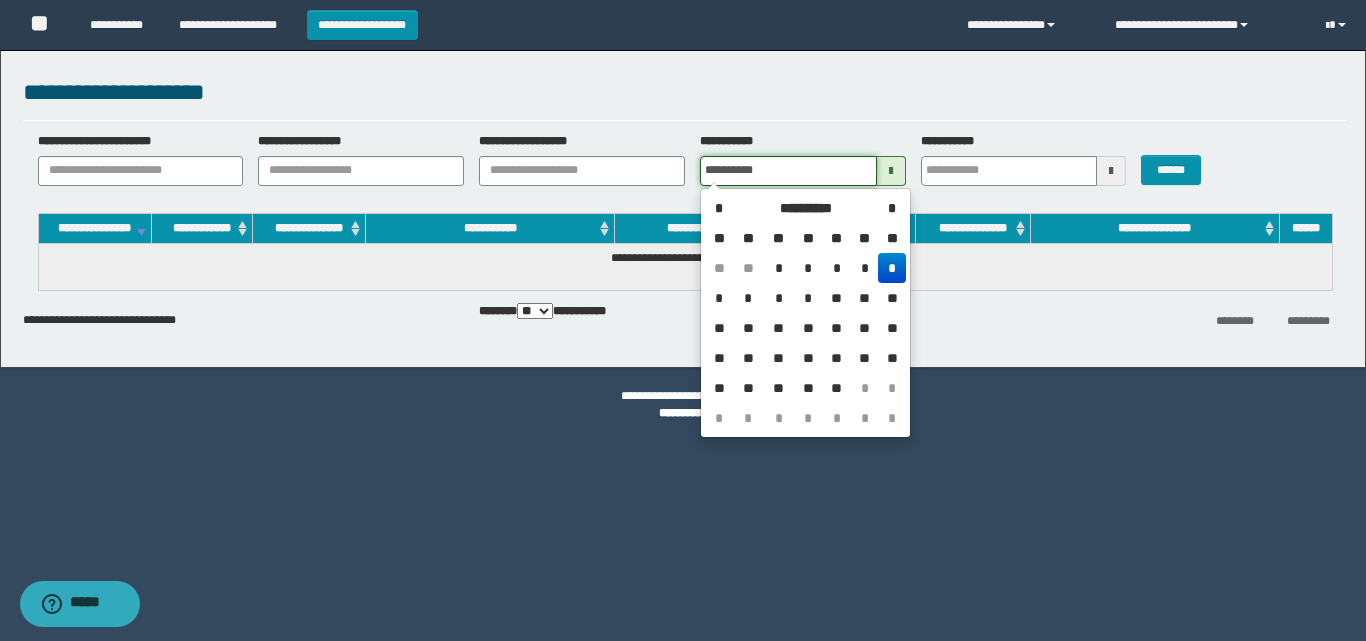 drag, startPoint x: 822, startPoint y: 165, endPoint x: 592, endPoint y: 177, distance: 230.31284 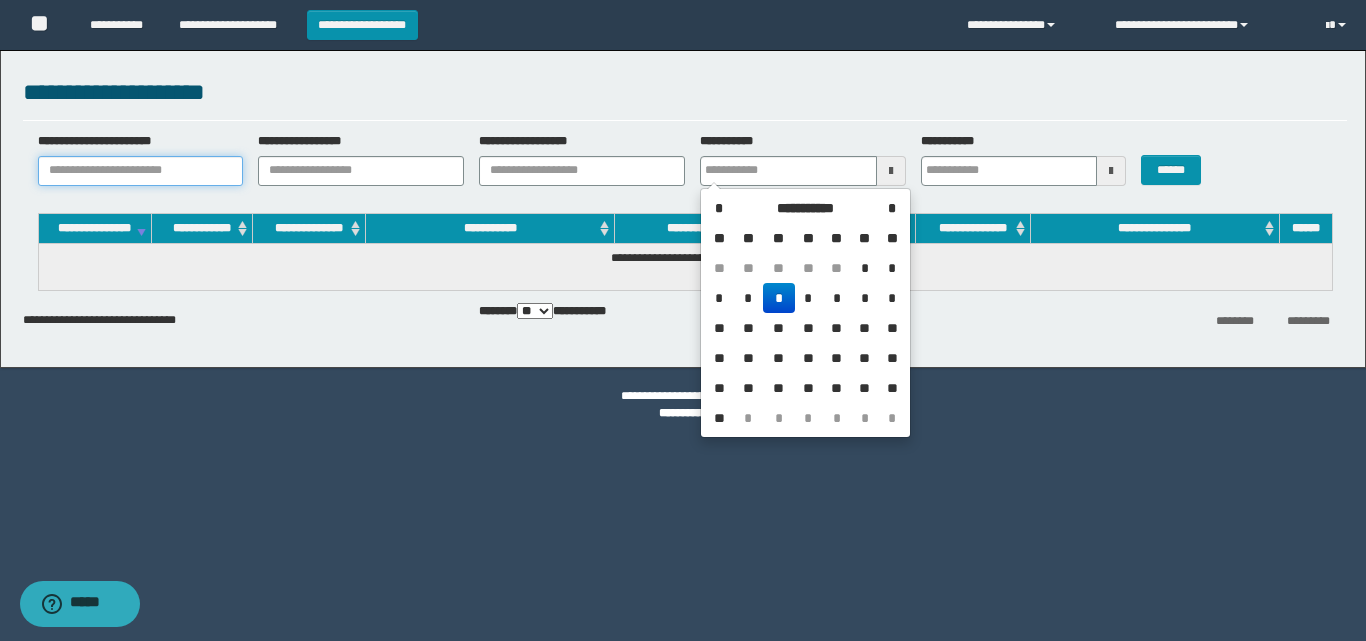 type 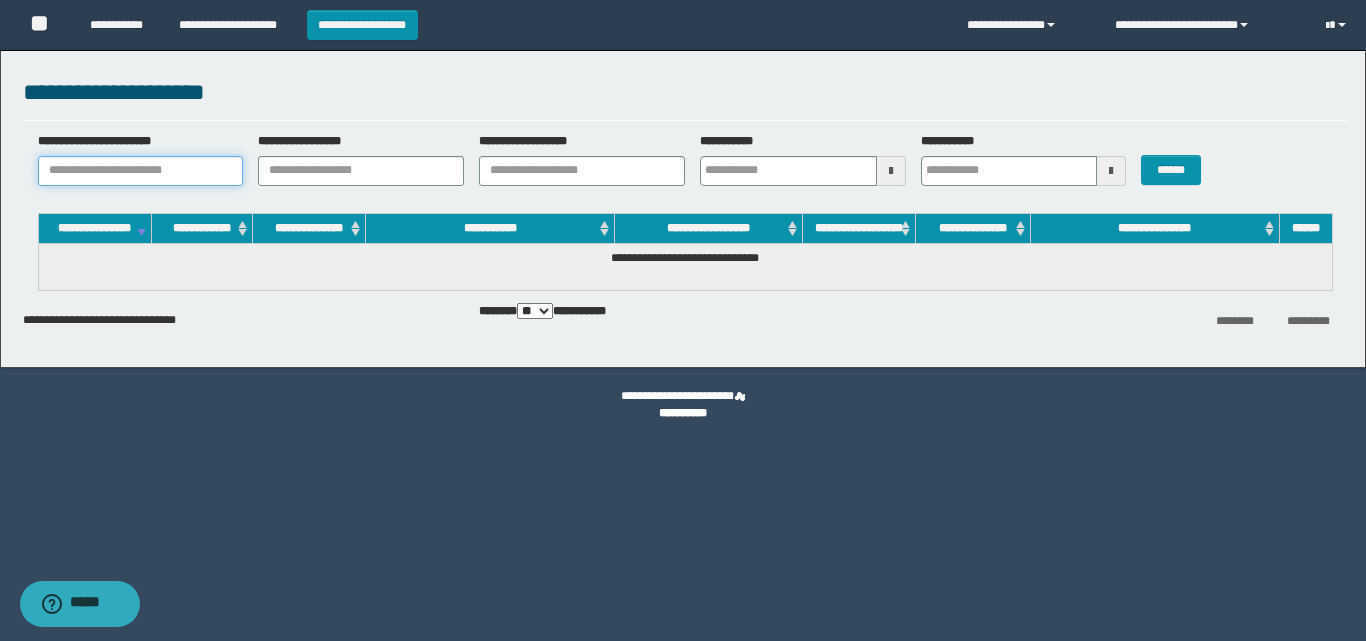 paste on "**********" 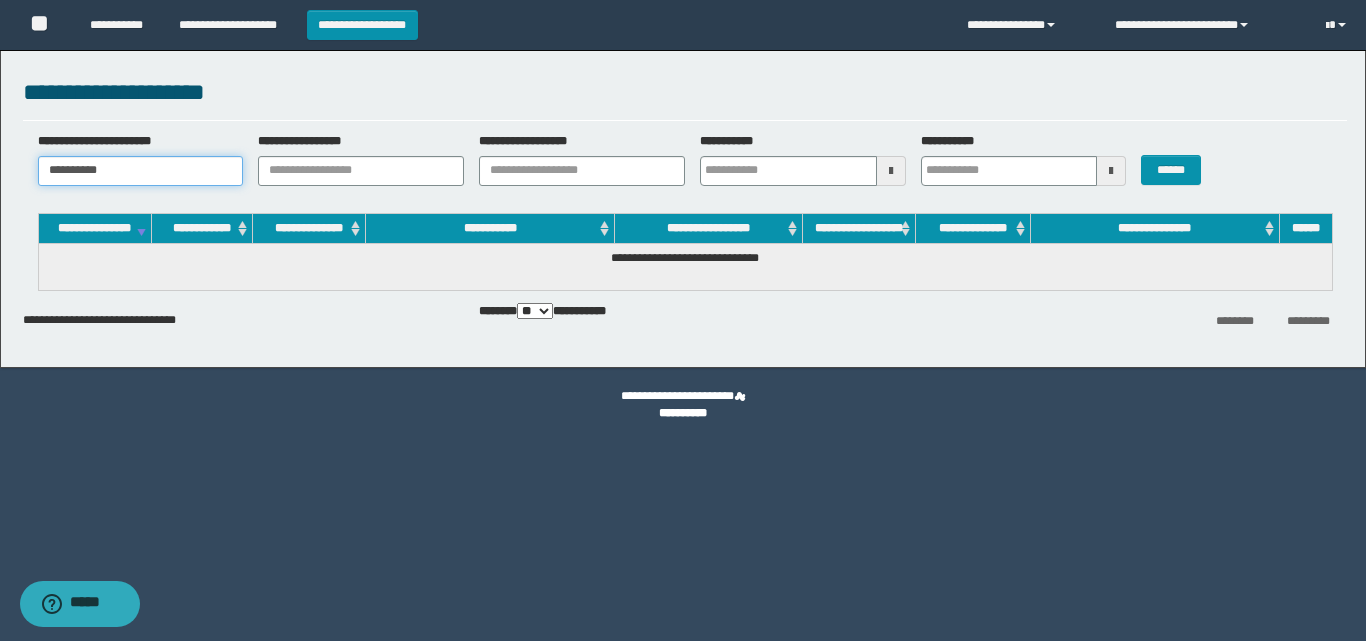 type 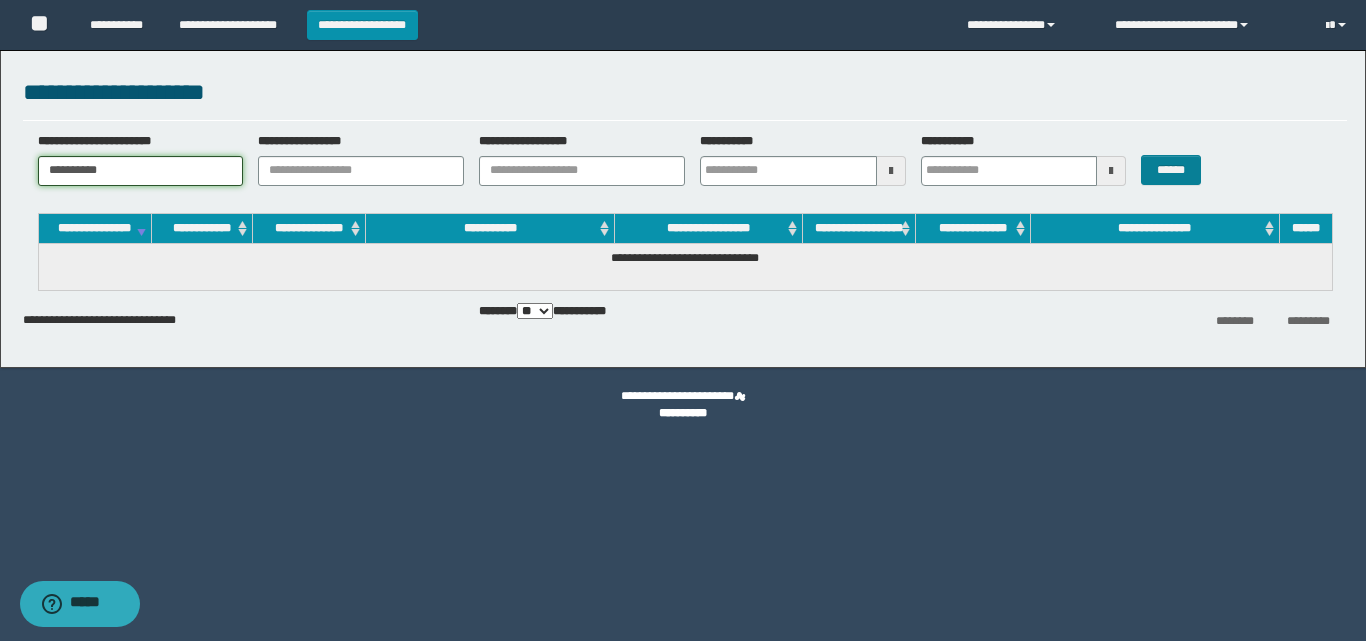 type on "**********" 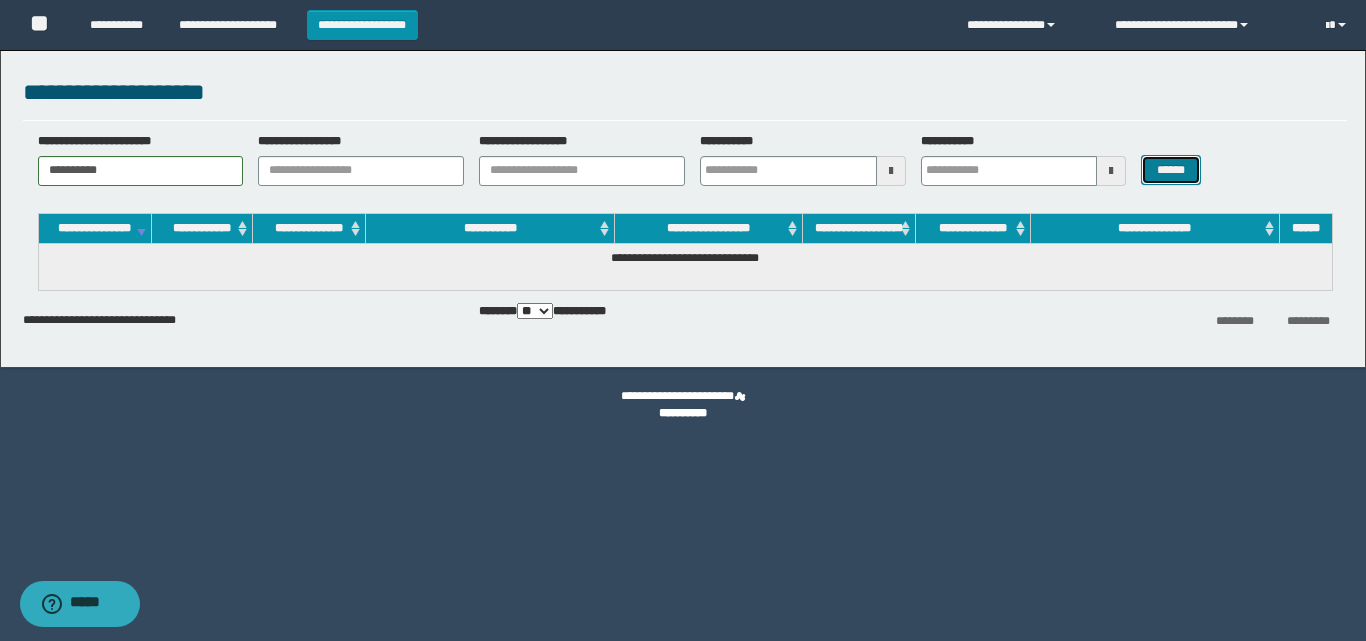 click on "******" at bounding box center (1170, 170) 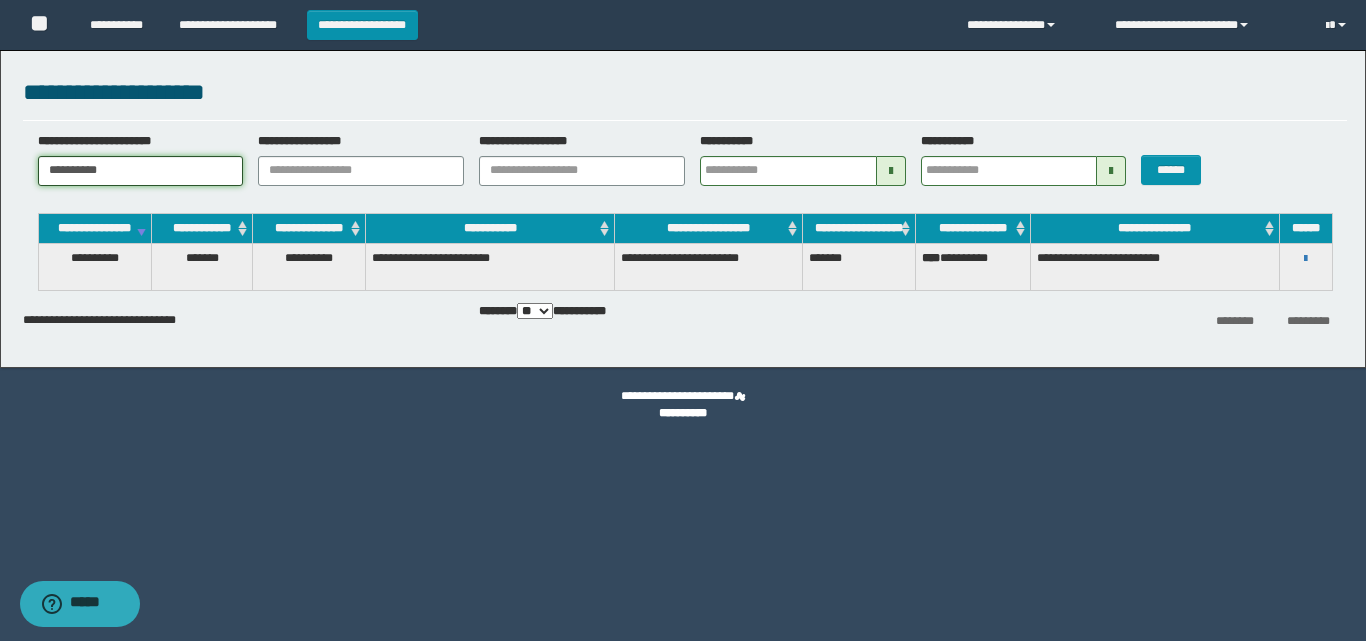 drag, startPoint x: 138, startPoint y: 174, endPoint x: 131, endPoint y: 193, distance: 20.248457 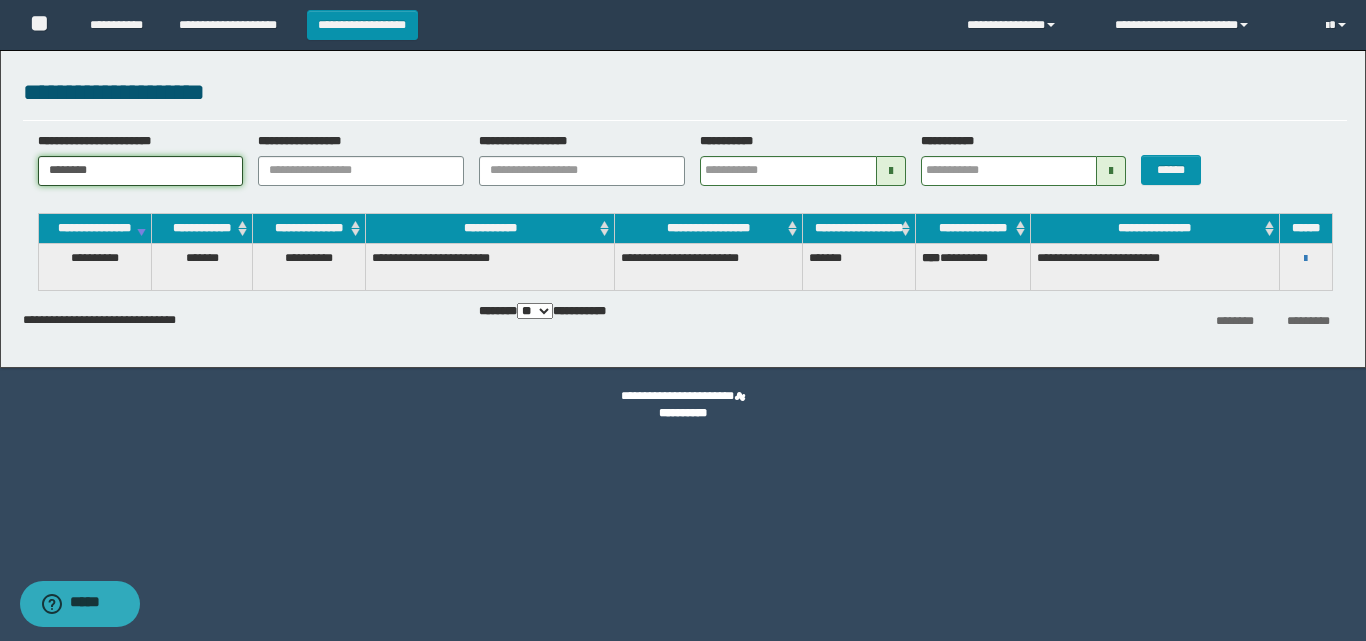 type 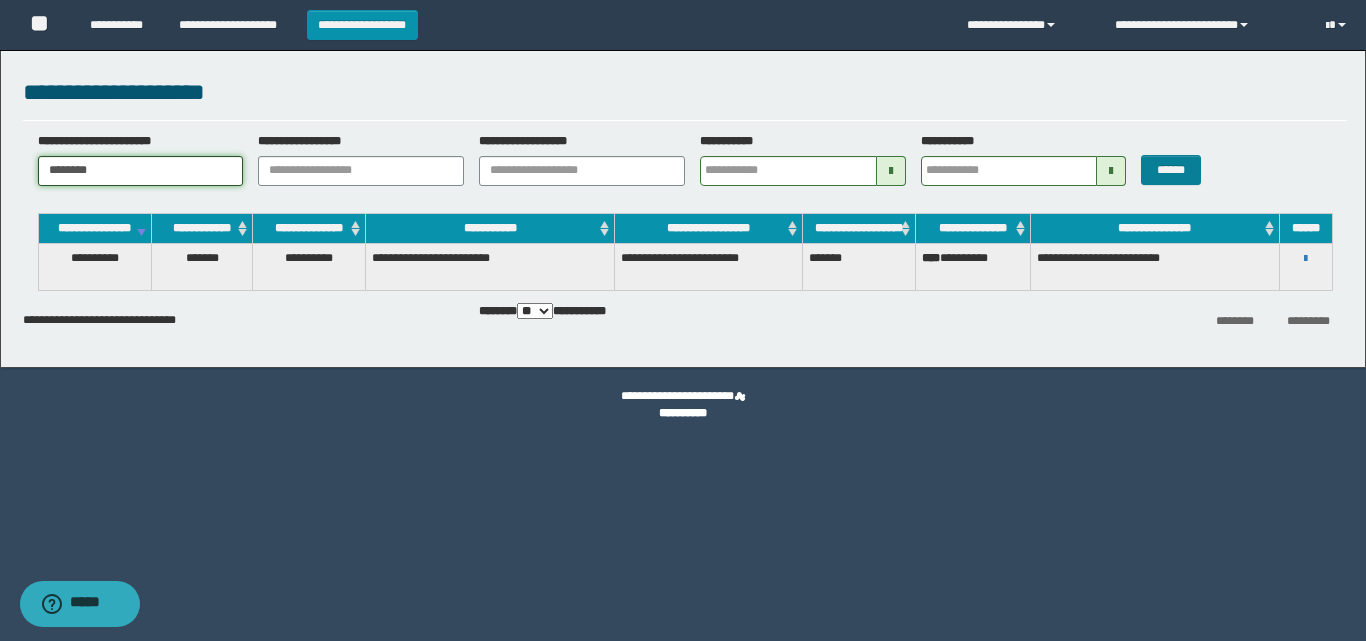 type on "********" 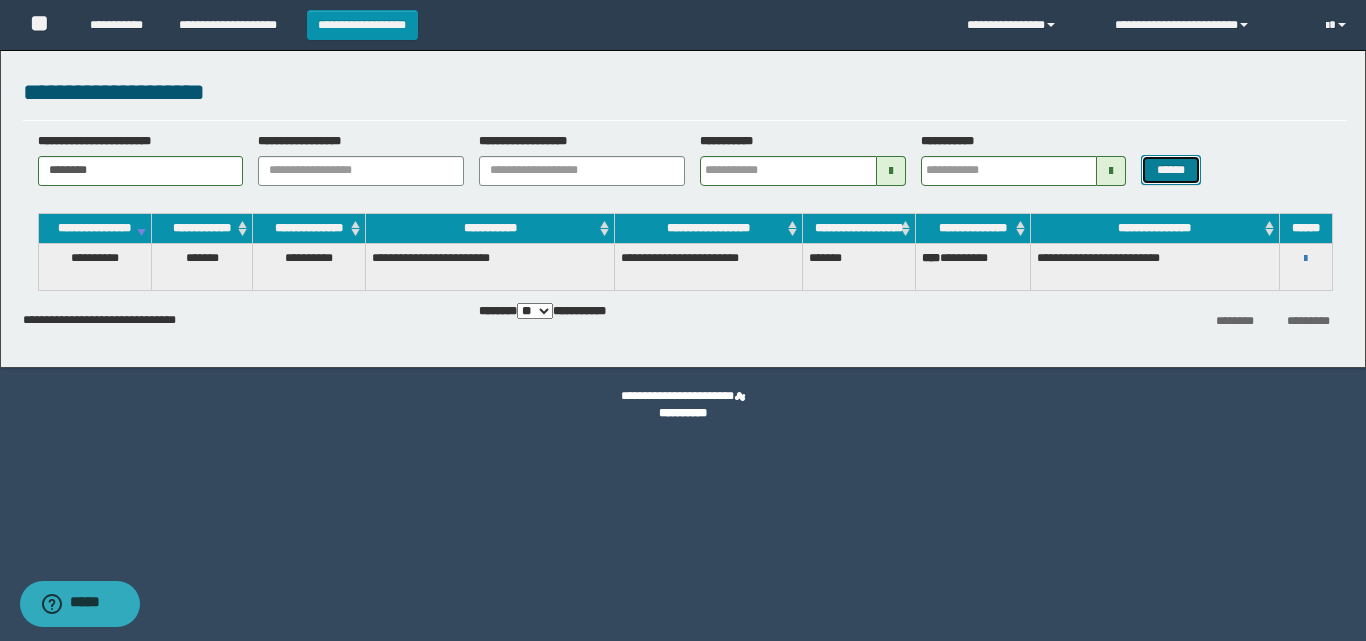 click on "******" at bounding box center [1170, 170] 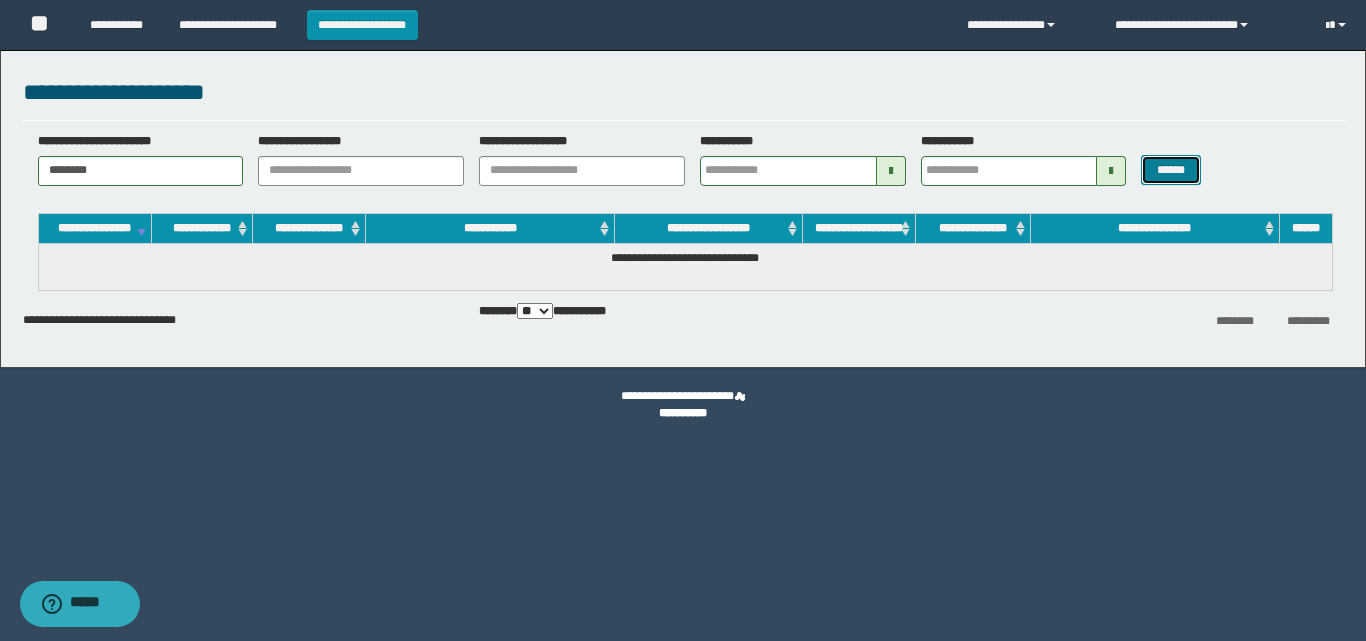 click on "******" at bounding box center (1170, 170) 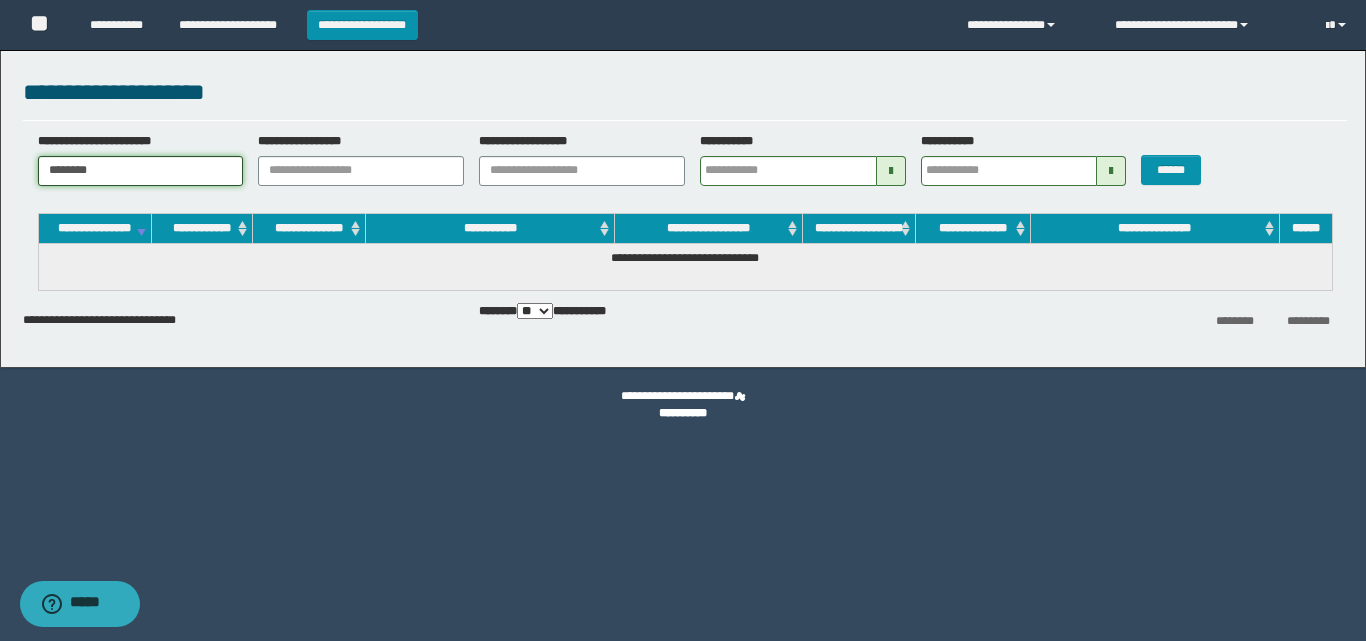 drag, startPoint x: 134, startPoint y: 172, endPoint x: 0, endPoint y: 173, distance: 134.00374 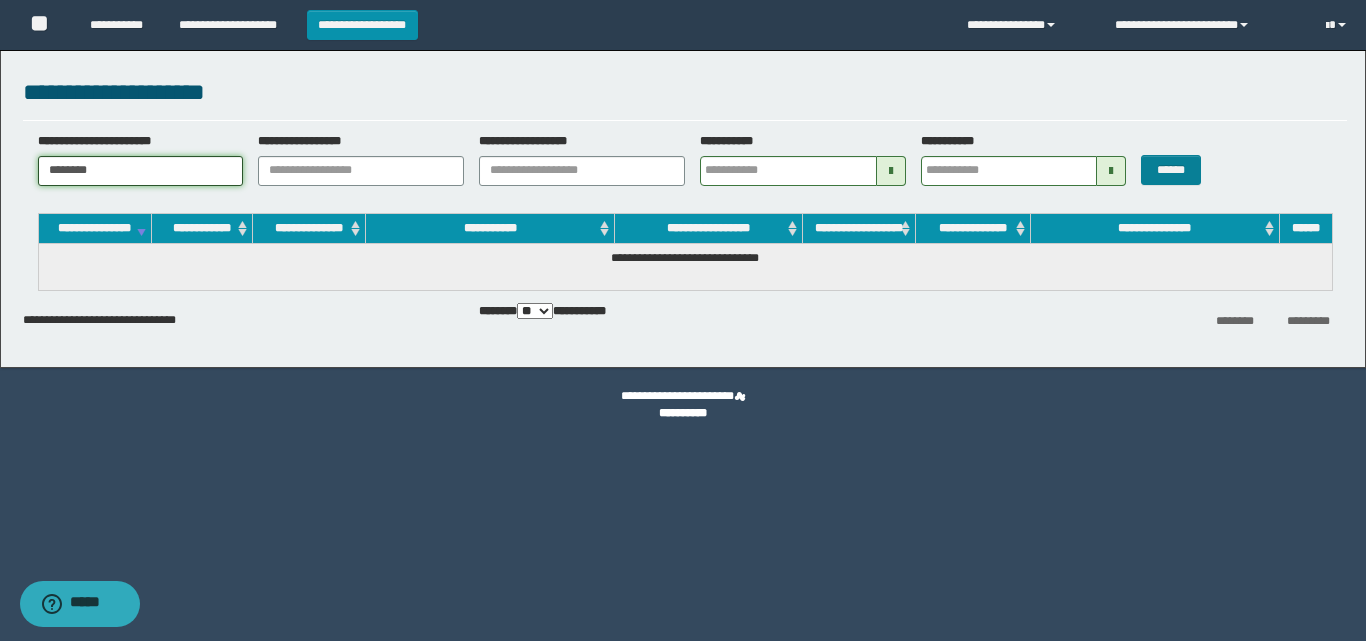 type on "********" 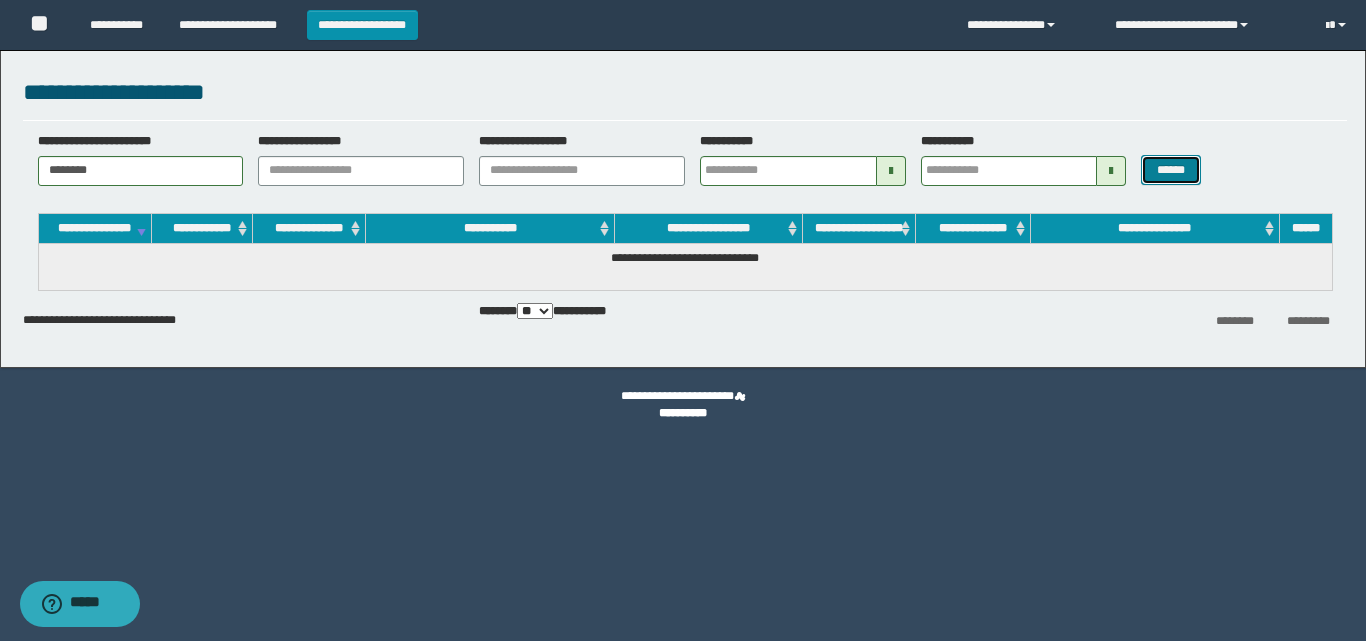 click on "******" at bounding box center (1170, 170) 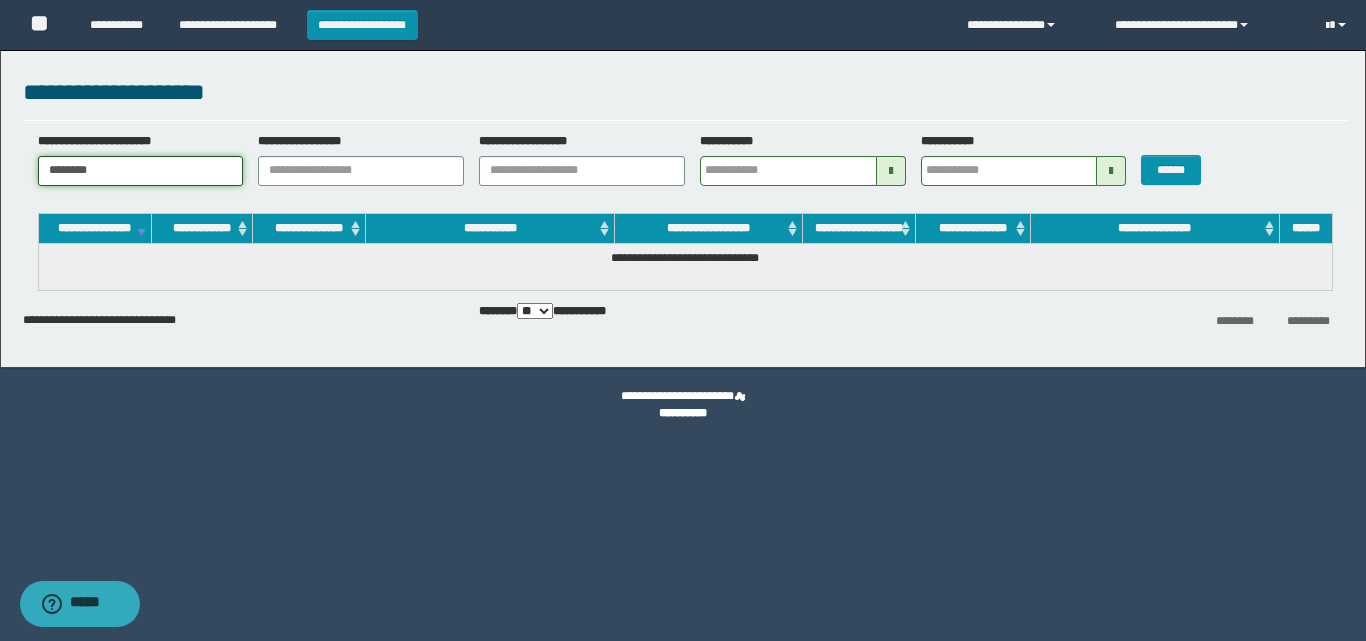 drag, startPoint x: 111, startPoint y: 171, endPoint x: 0, endPoint y: 179, distance: 111.28792 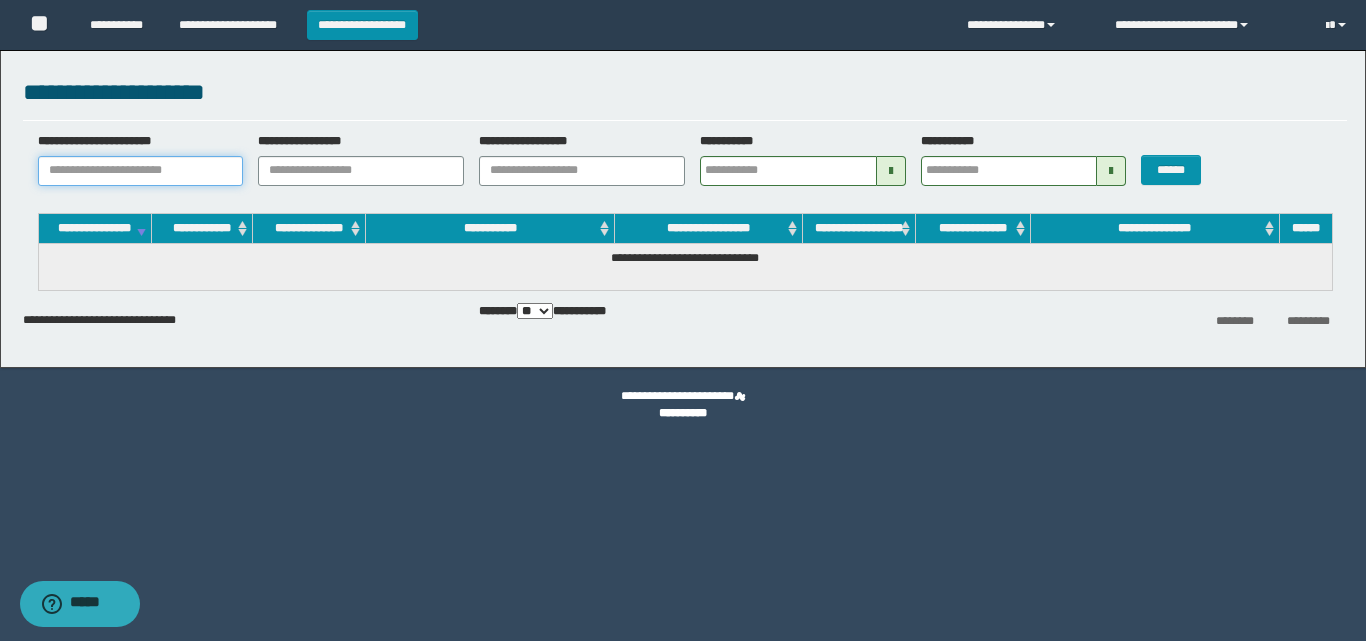 paste on "********" 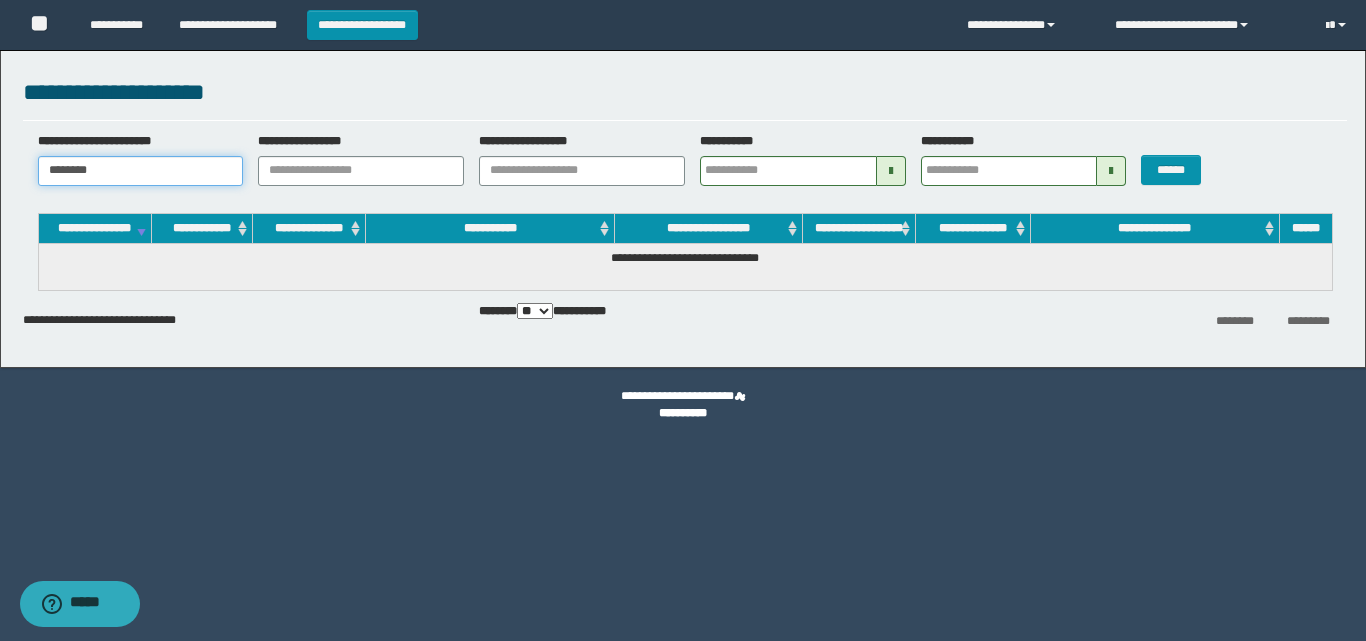 type 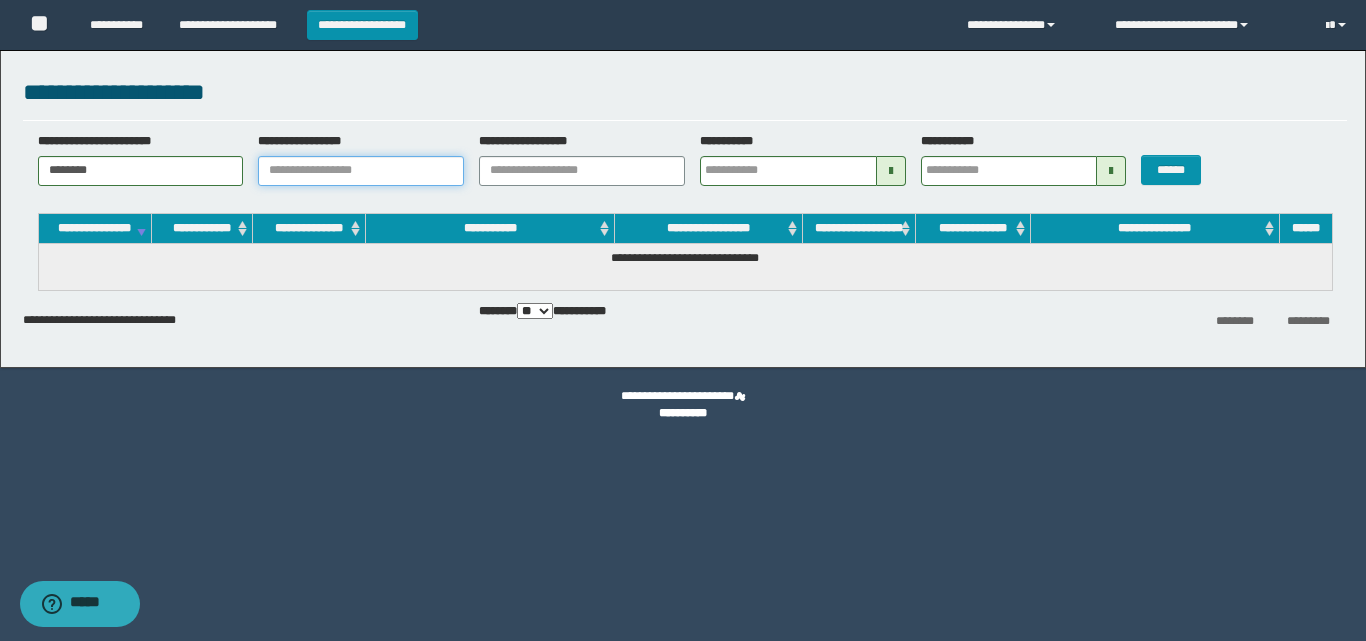 type 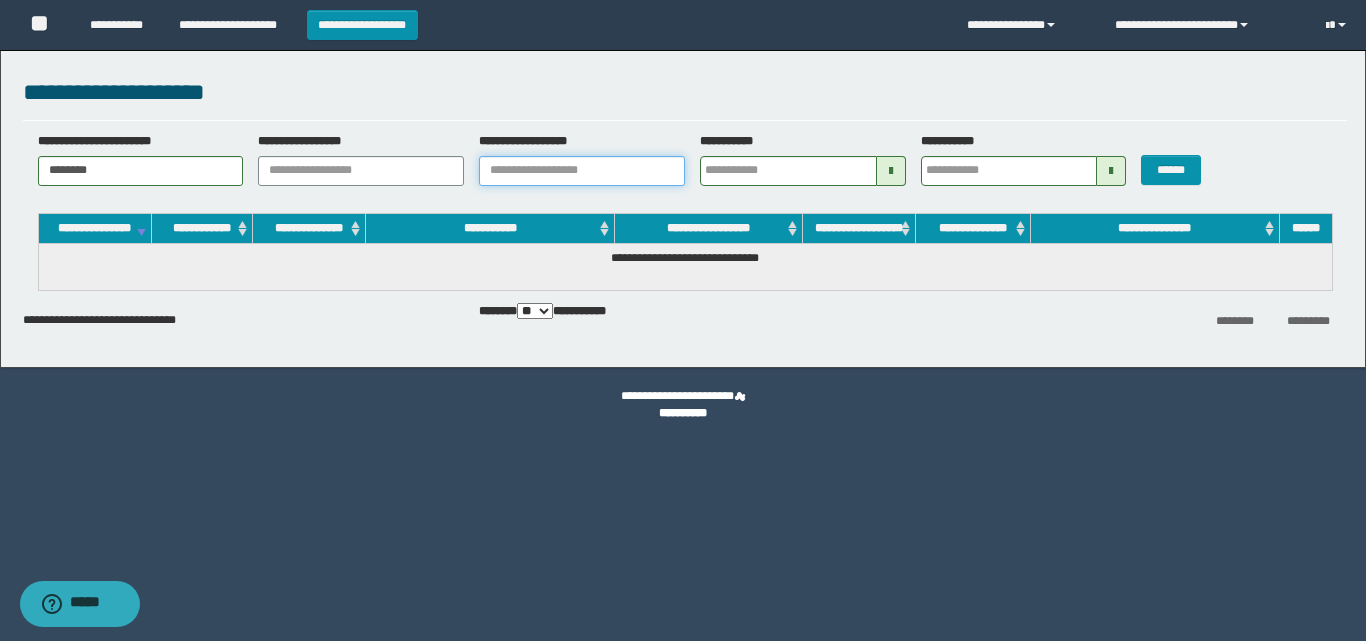 type 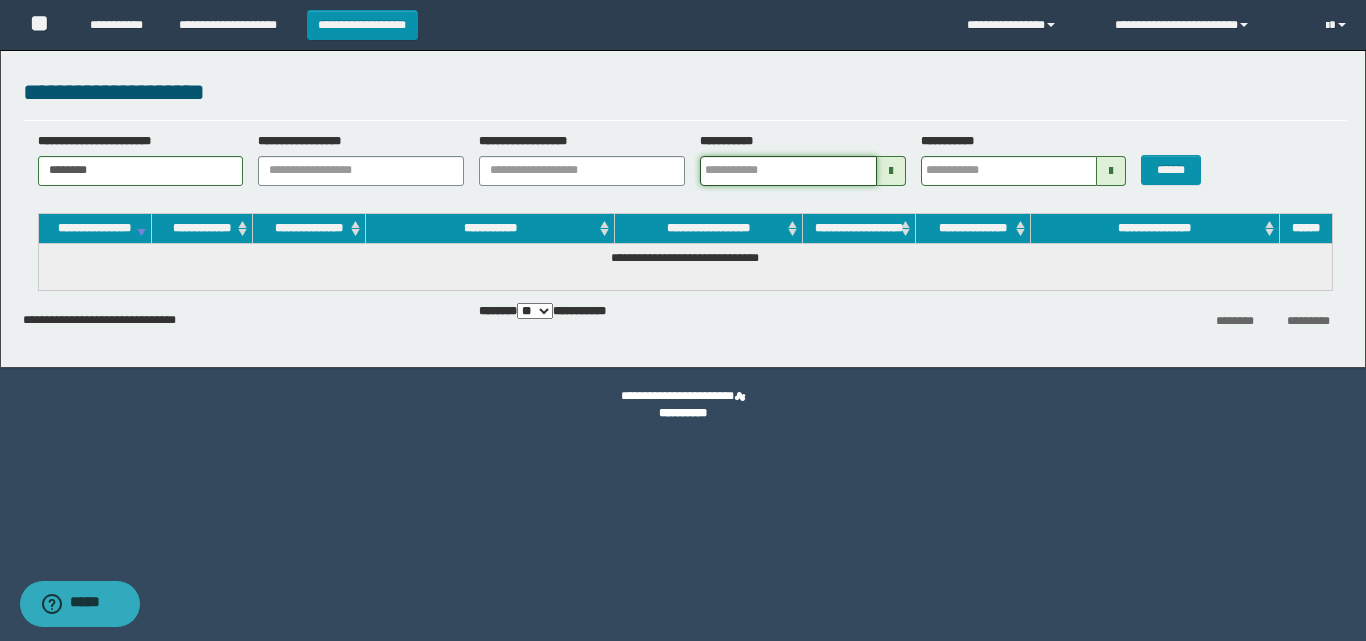 type 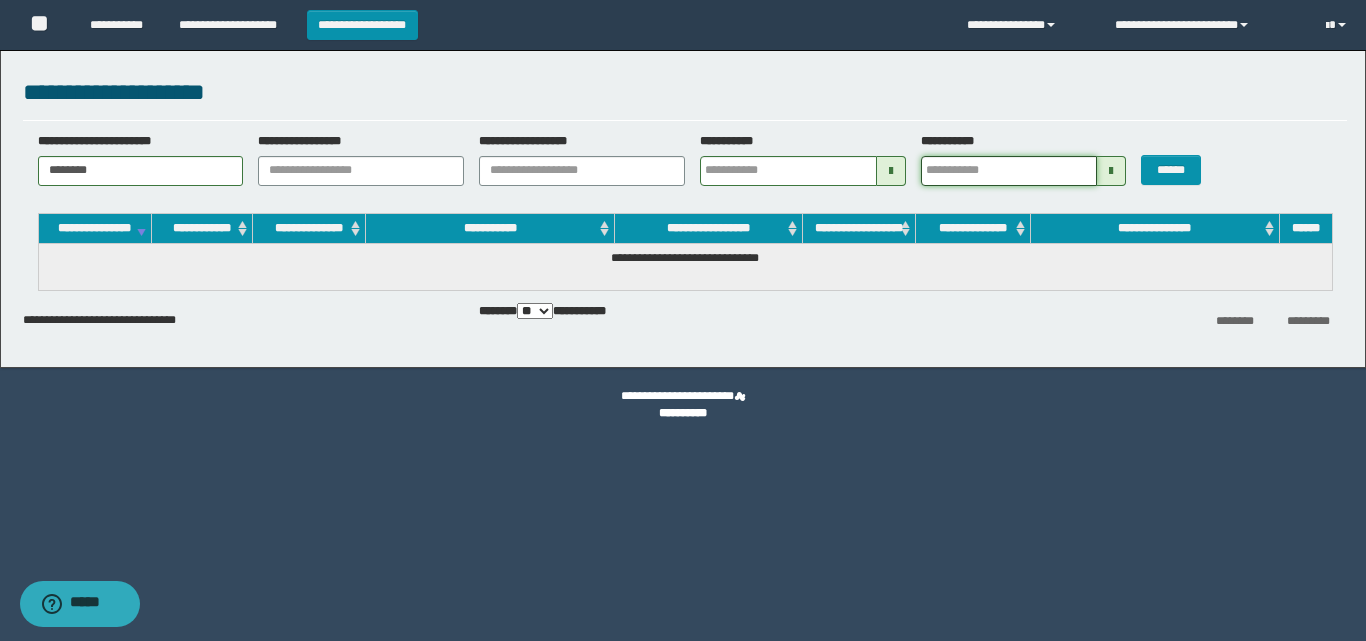 type 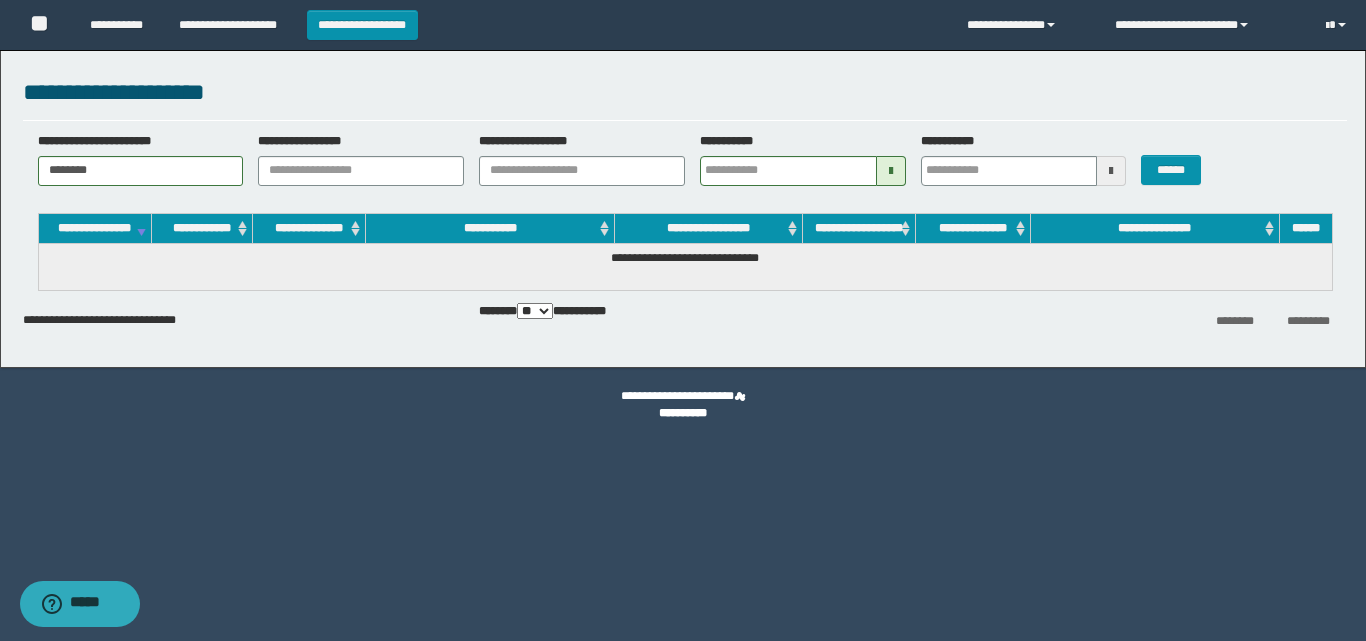 click on "**********" at bounding box center (685, 92) 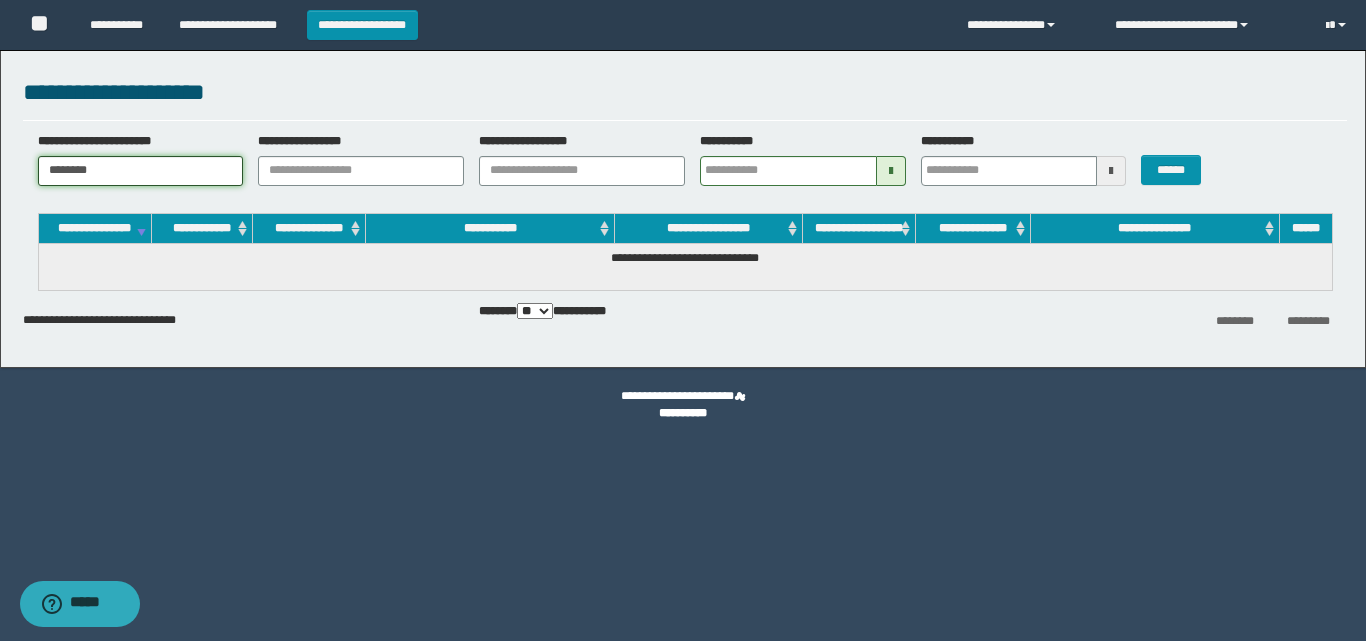 drag, startPoint x: 157, startPoint y: 167, endPoint x: 46, endPoint y: 118, distance: 121.33425 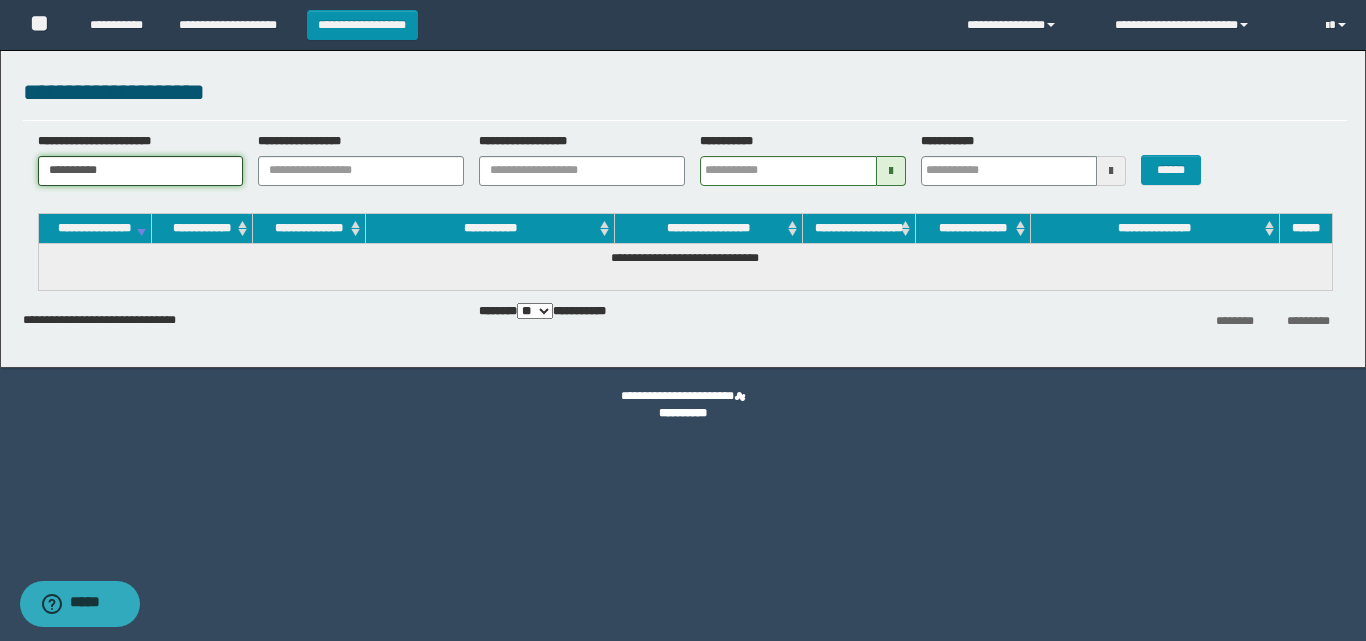 type 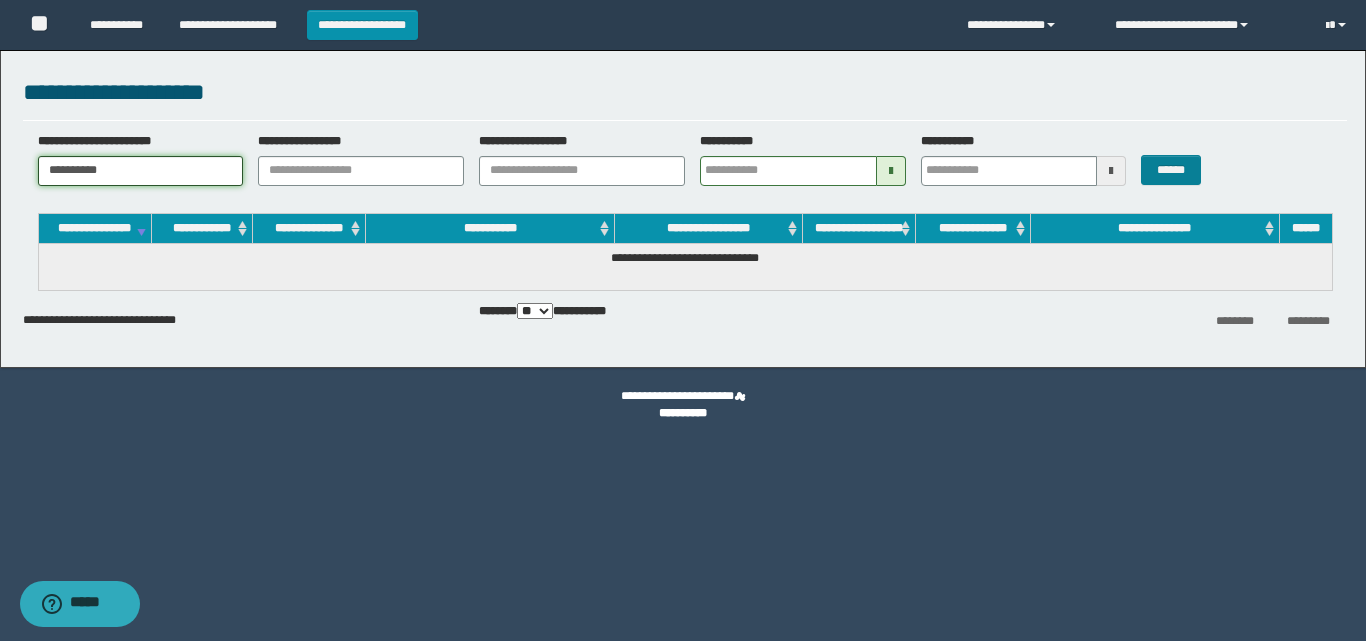 type on "**********" 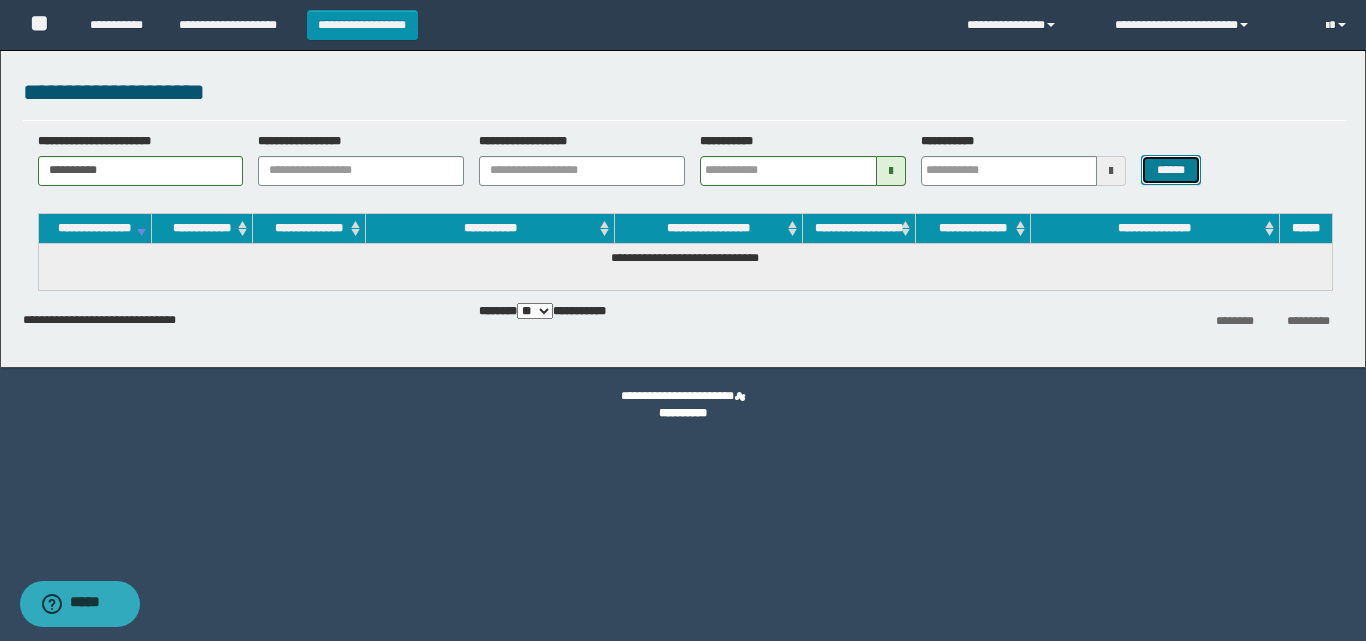 click on "******" at bounding box center [1170, 170] 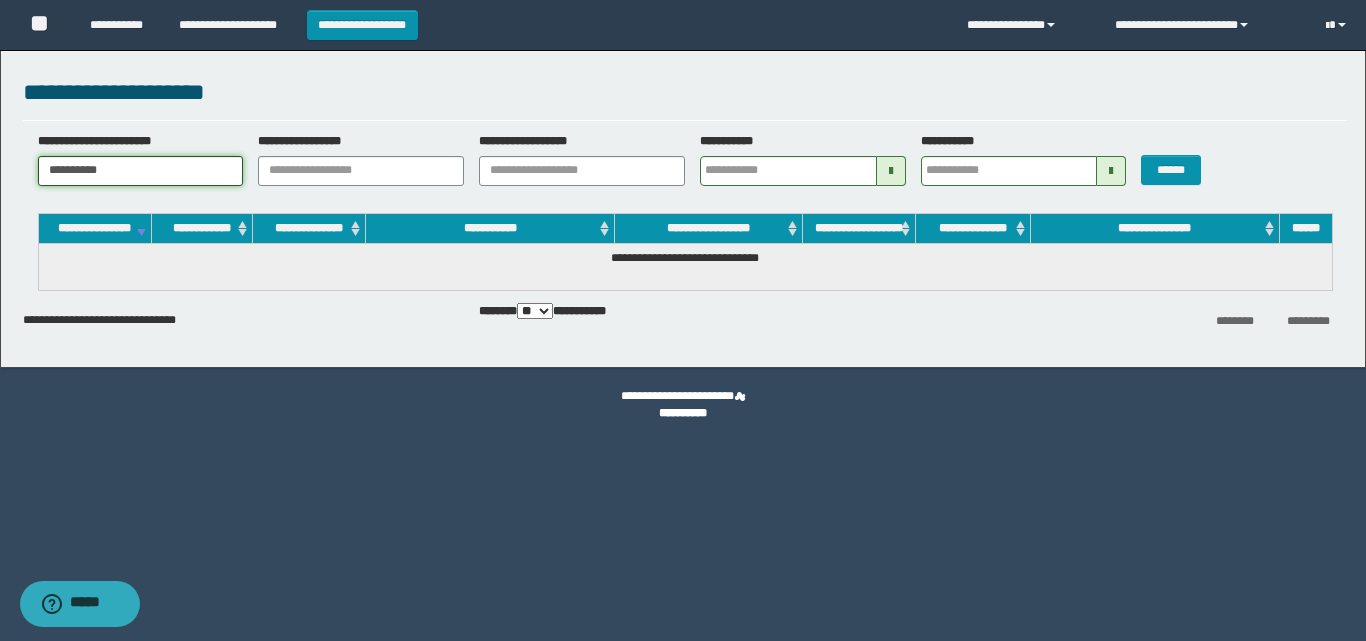 click on "**********" at bounding box center [683, 204] 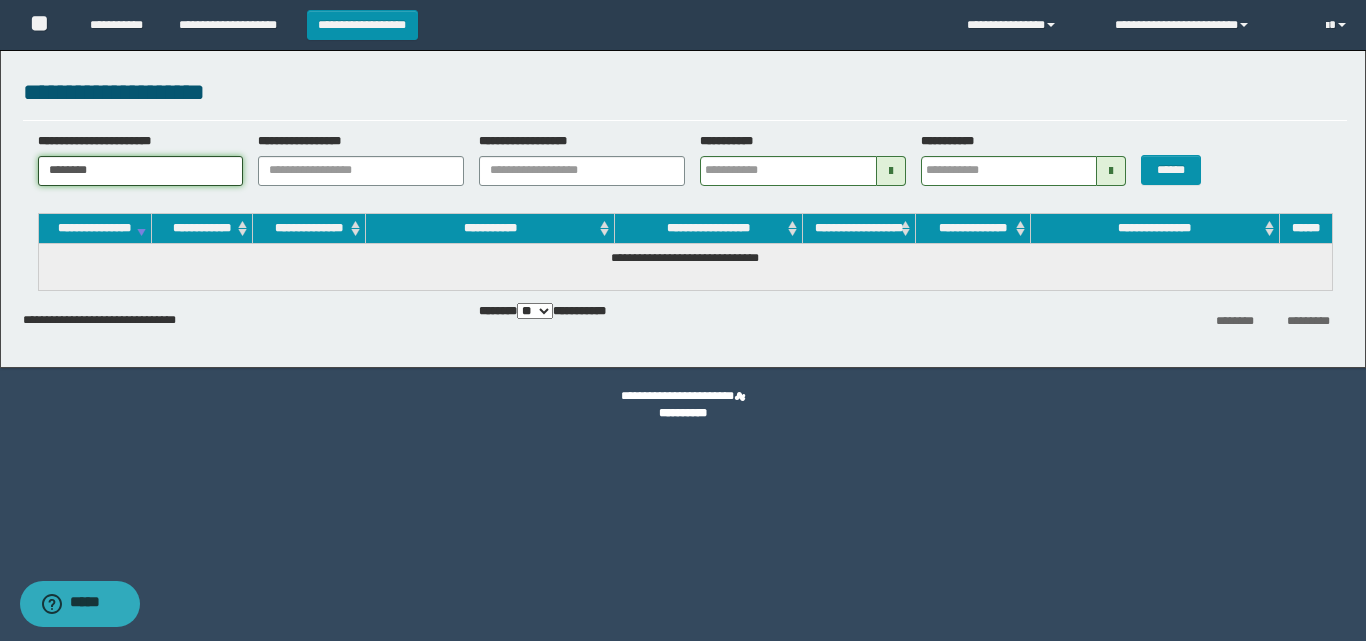 type 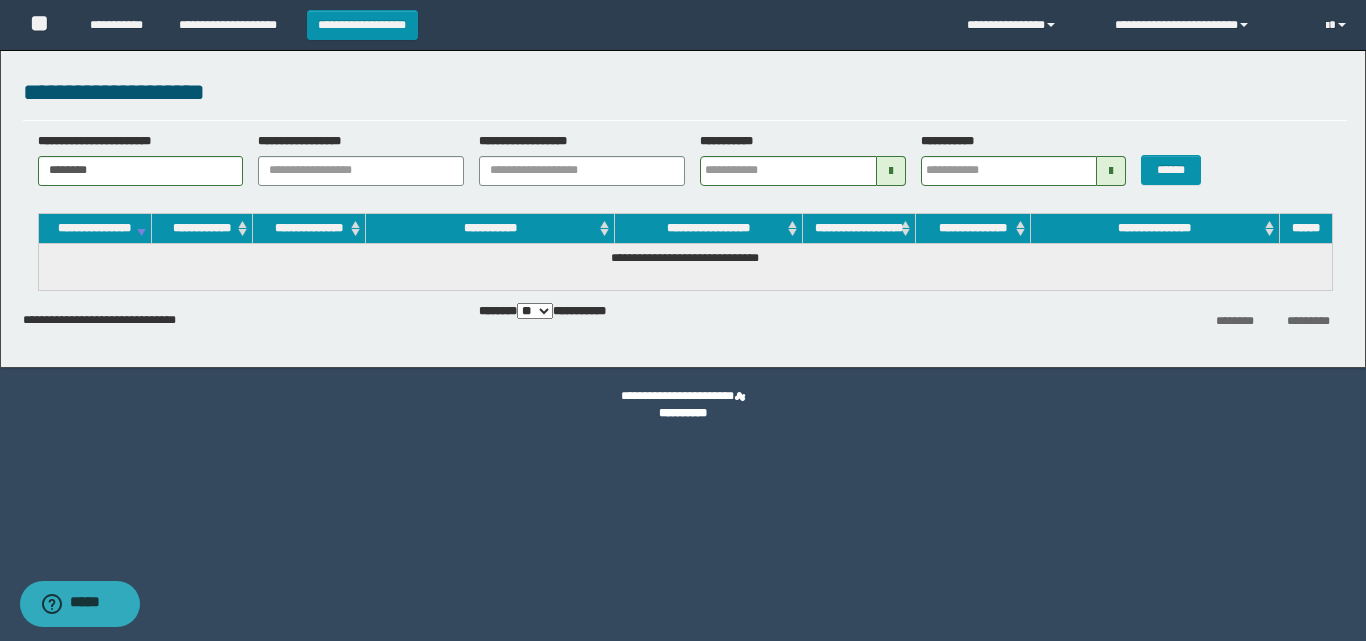 click on "******" at bounding box center (1181, 159) 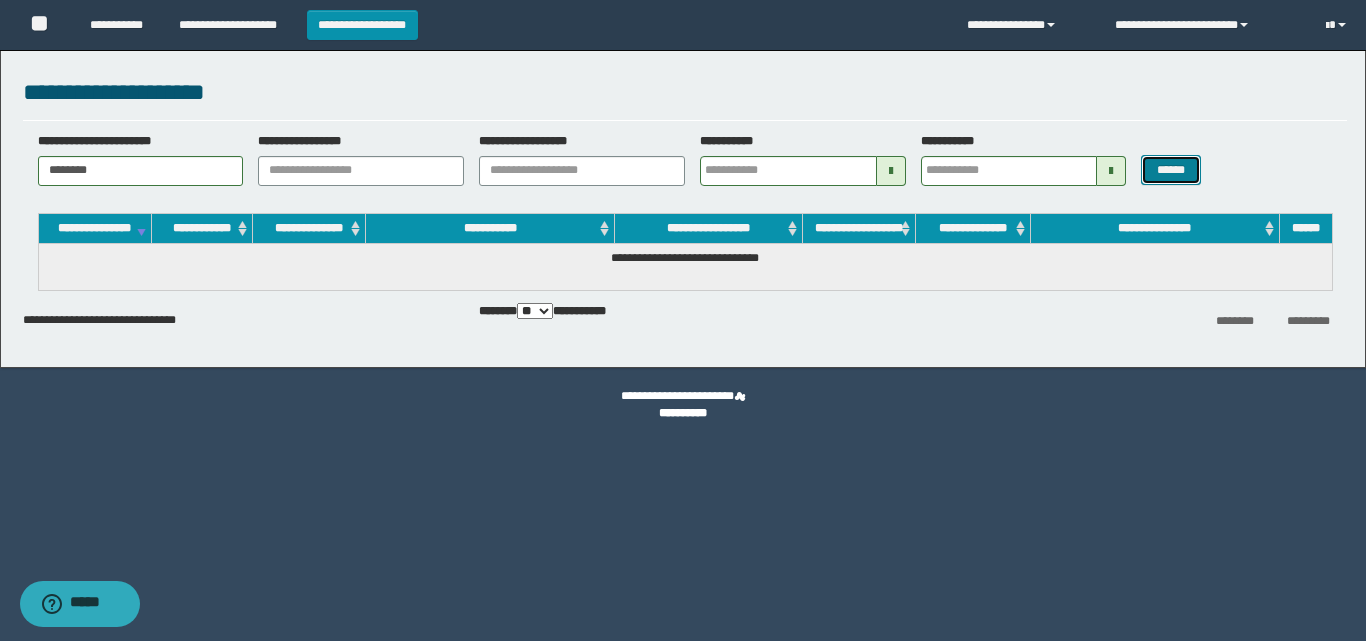 click on "******" at bounding box center (1170, 170) 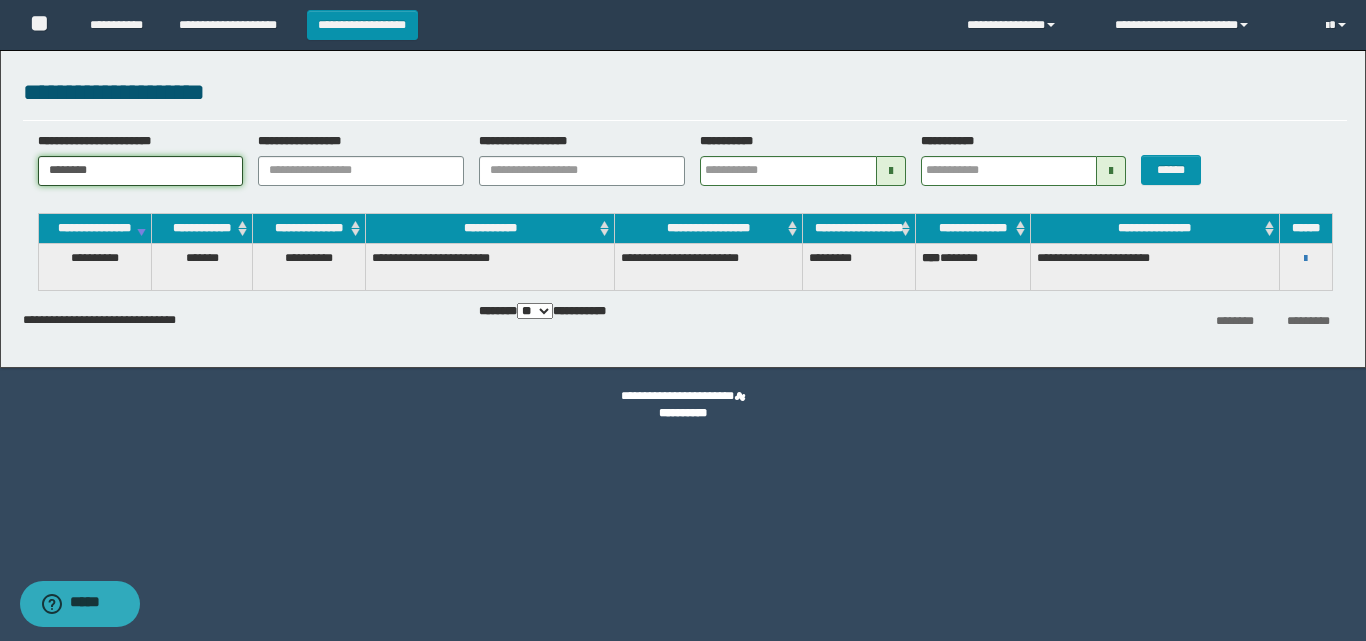 drag, startPoint x: 142, startPoint y: 177, endPoint x: 0, endPoint y: 158, distance: 143.26549 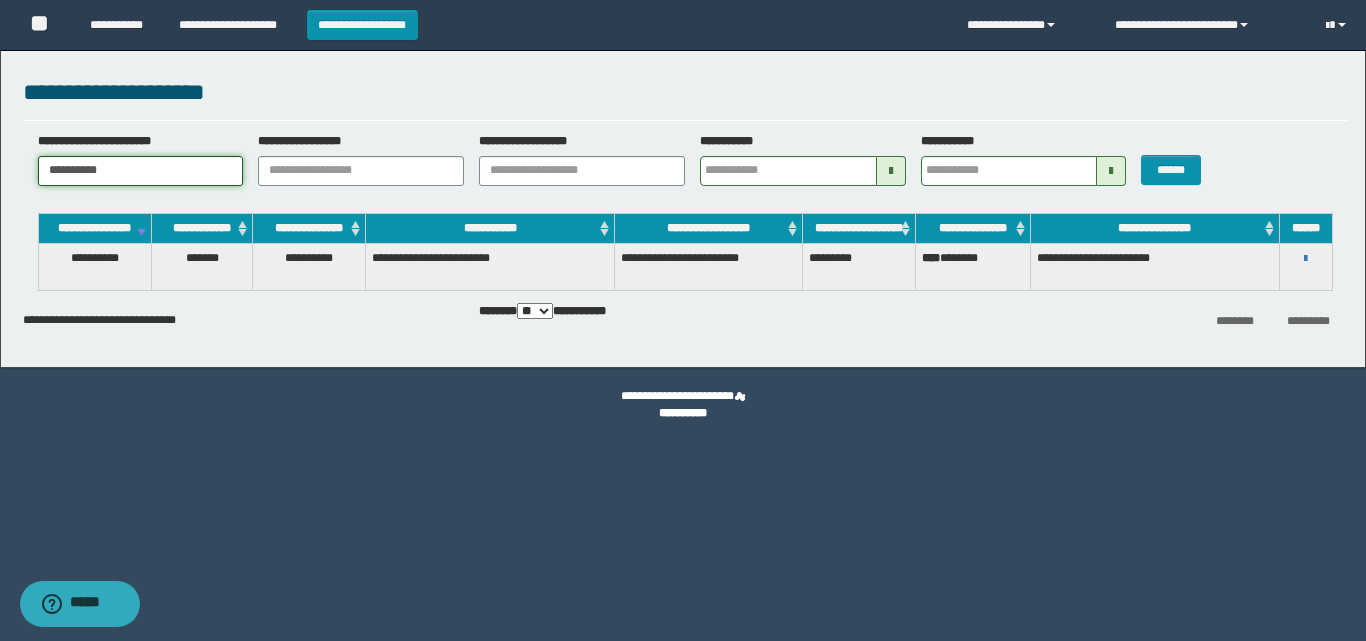 type 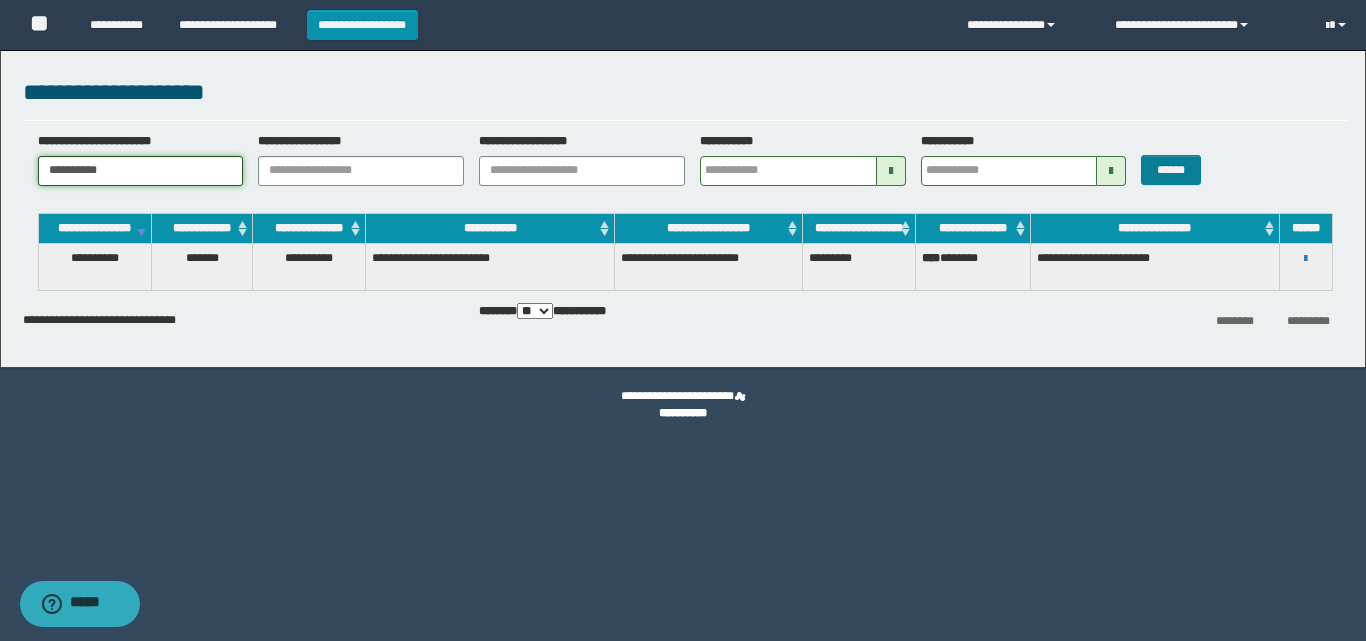 type on "**********" 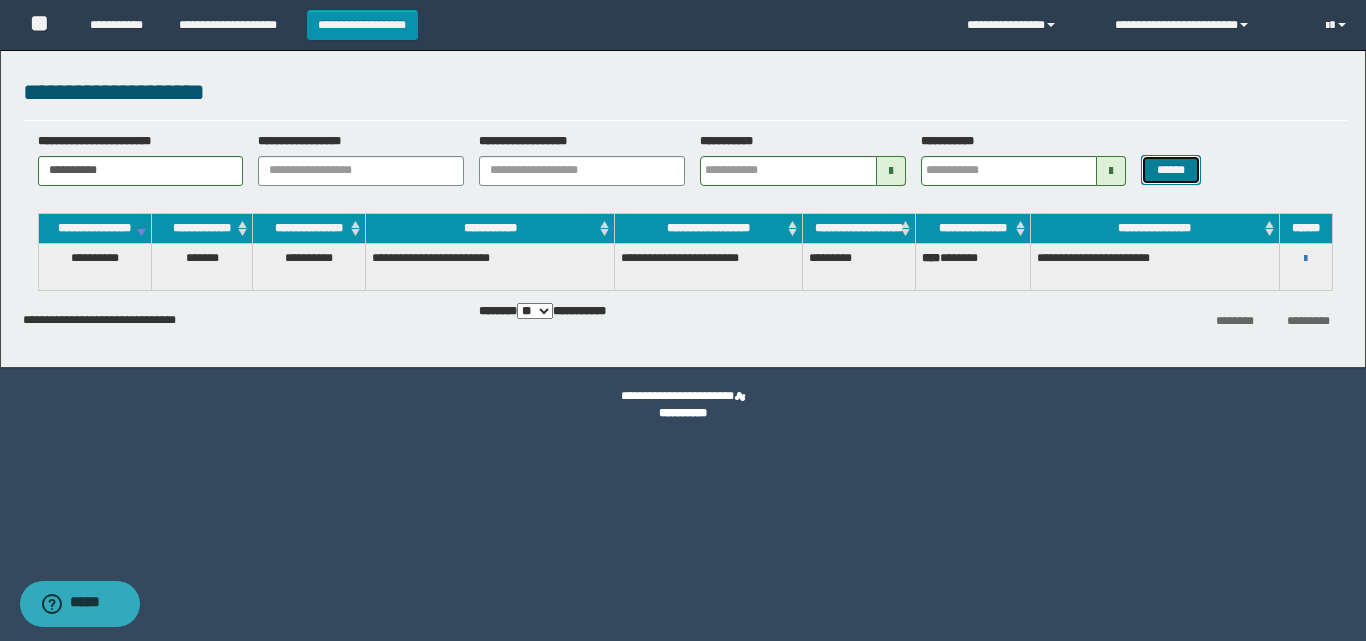 click on "******" at bounding box center (1170, 170) 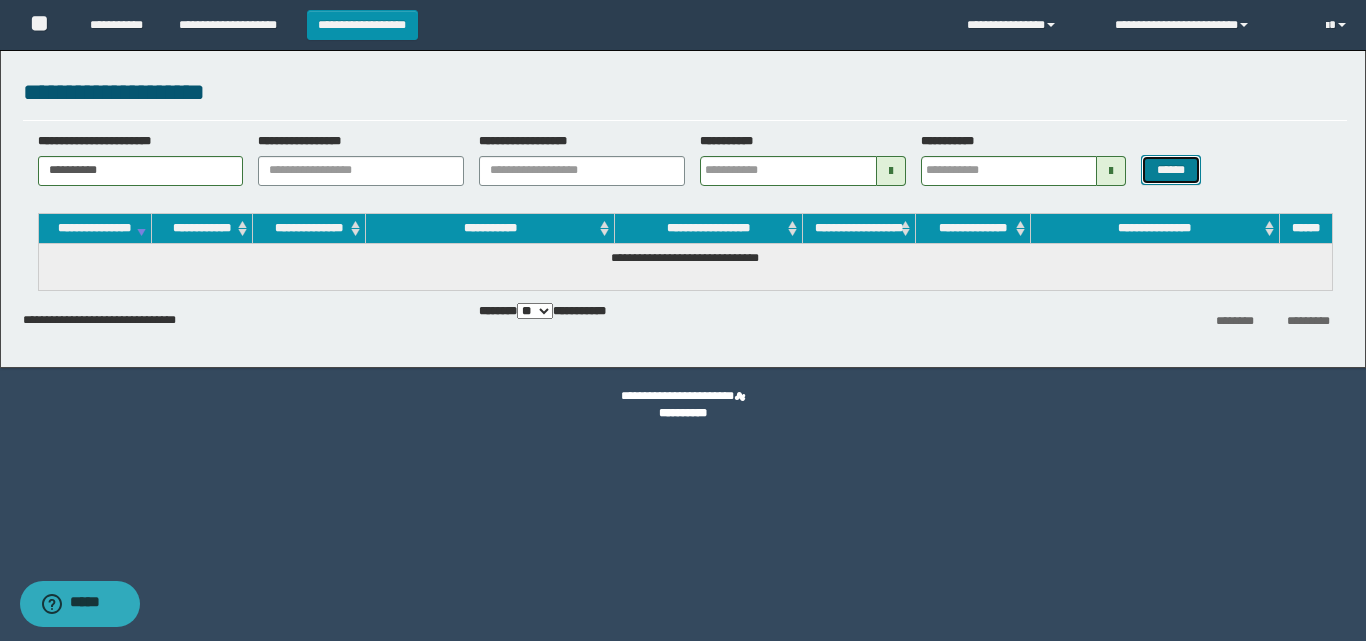 click on "******" at bounding box center (1170, 170) 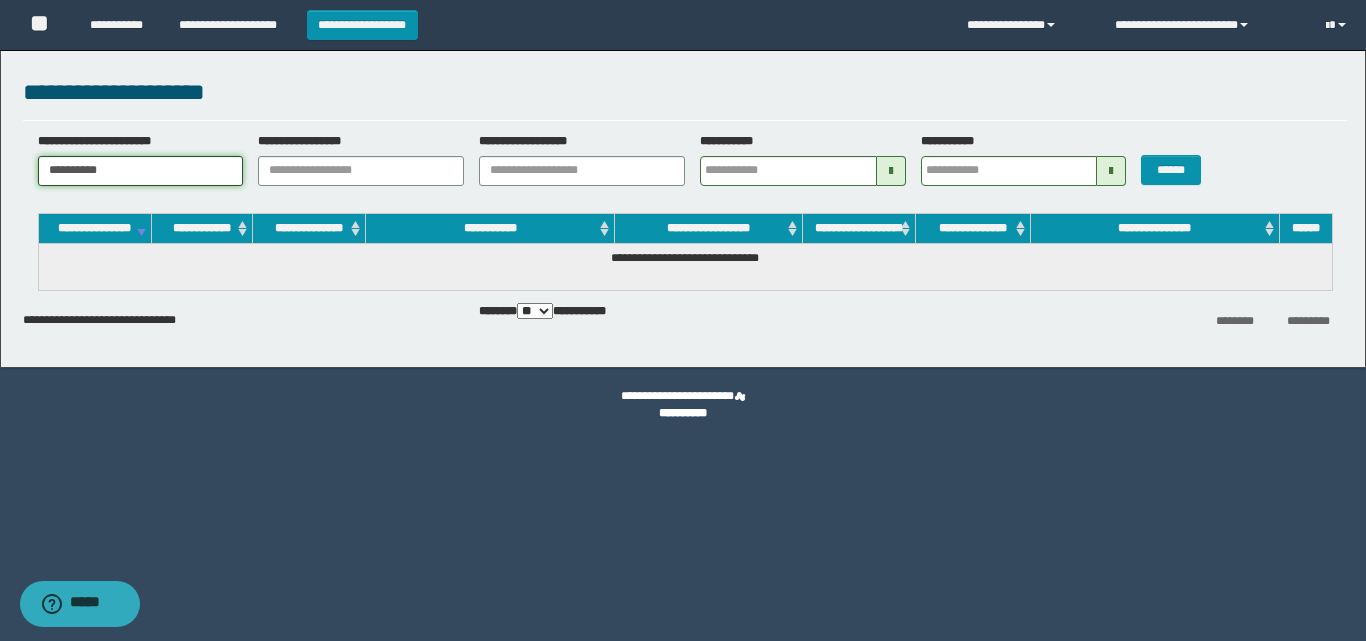 drag, startPoint x: 154, startPoint y: 169, endPoint x: 0, endPoint y: 151, distance: 155.04839 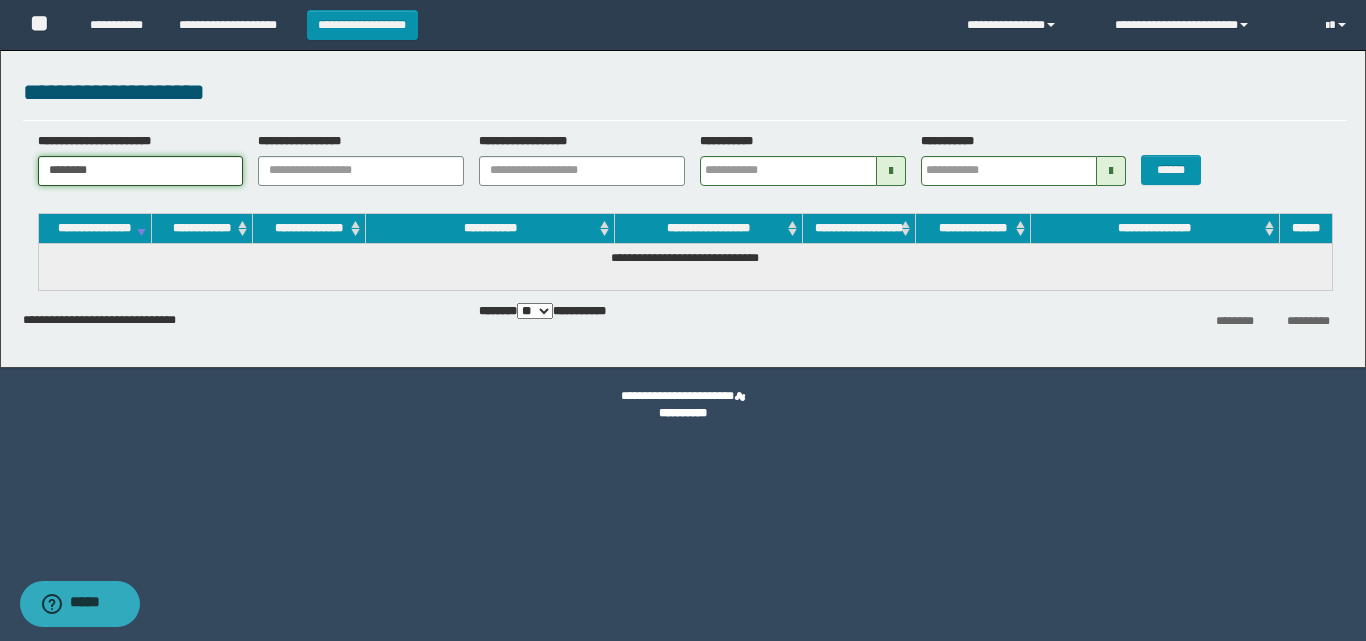 type 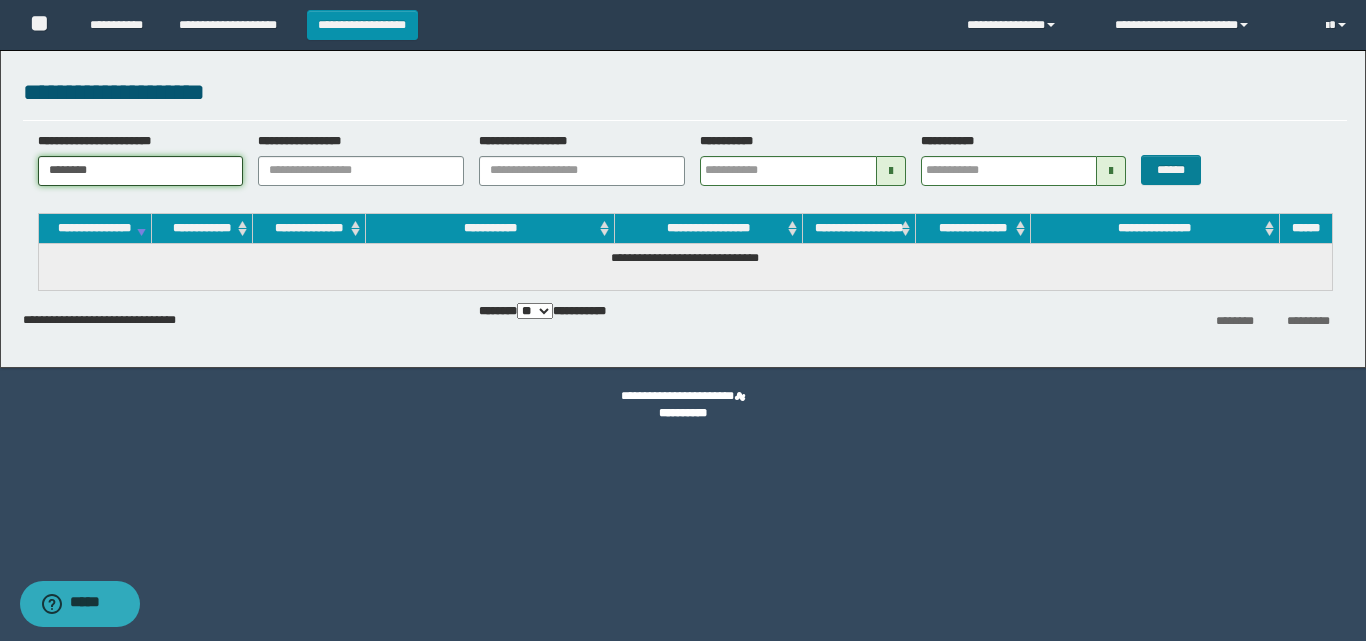 type on "********" 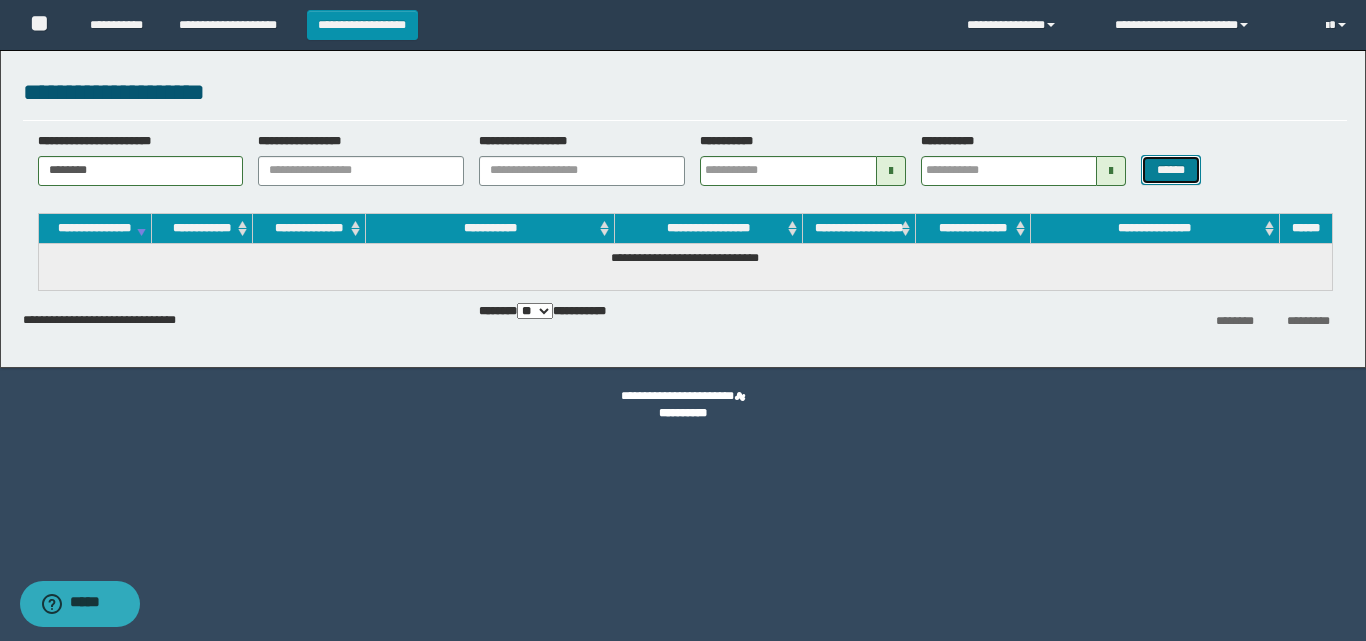 click on "******" at bounding box center [1170, 170] 